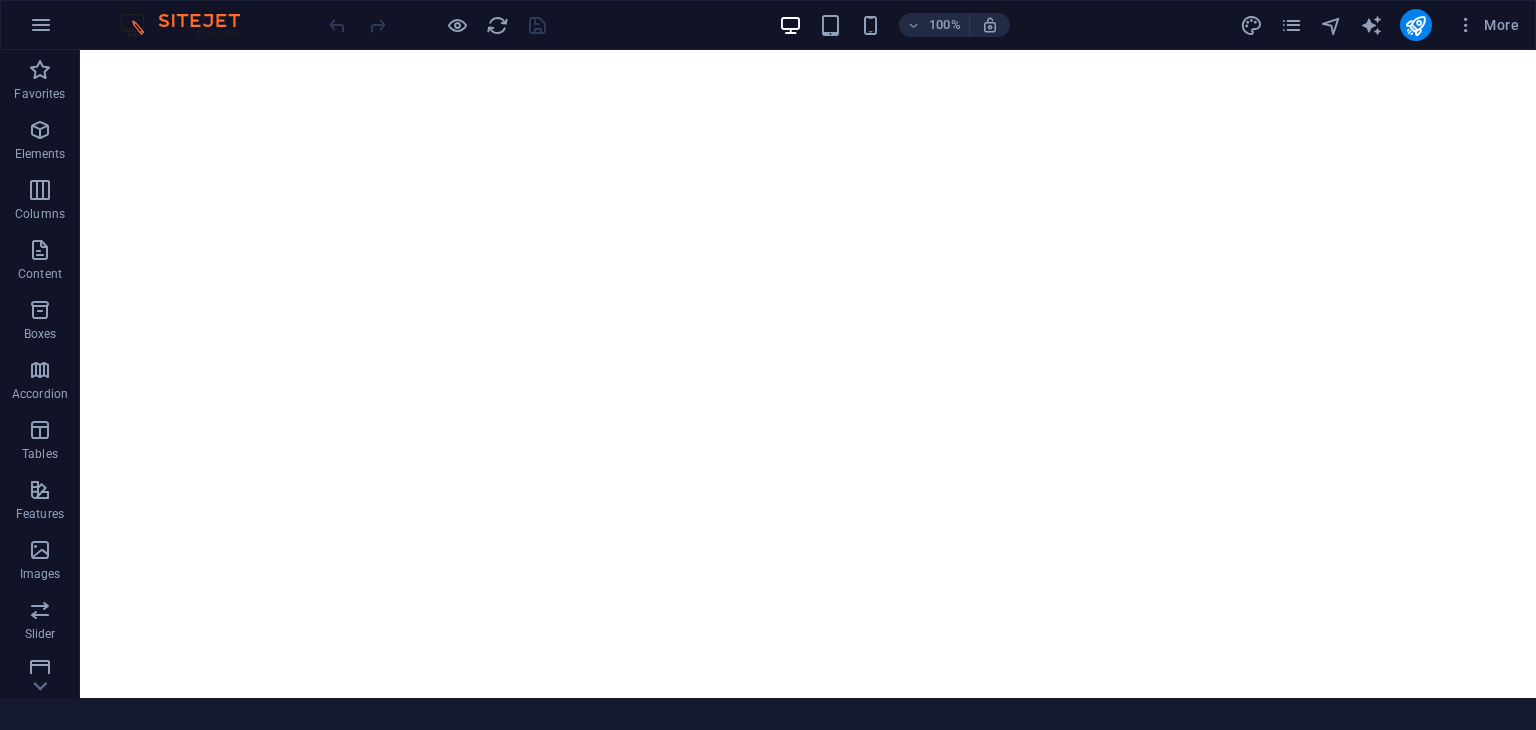 scroll, scrollTop: 0, scrollLeft: 0, axis: both 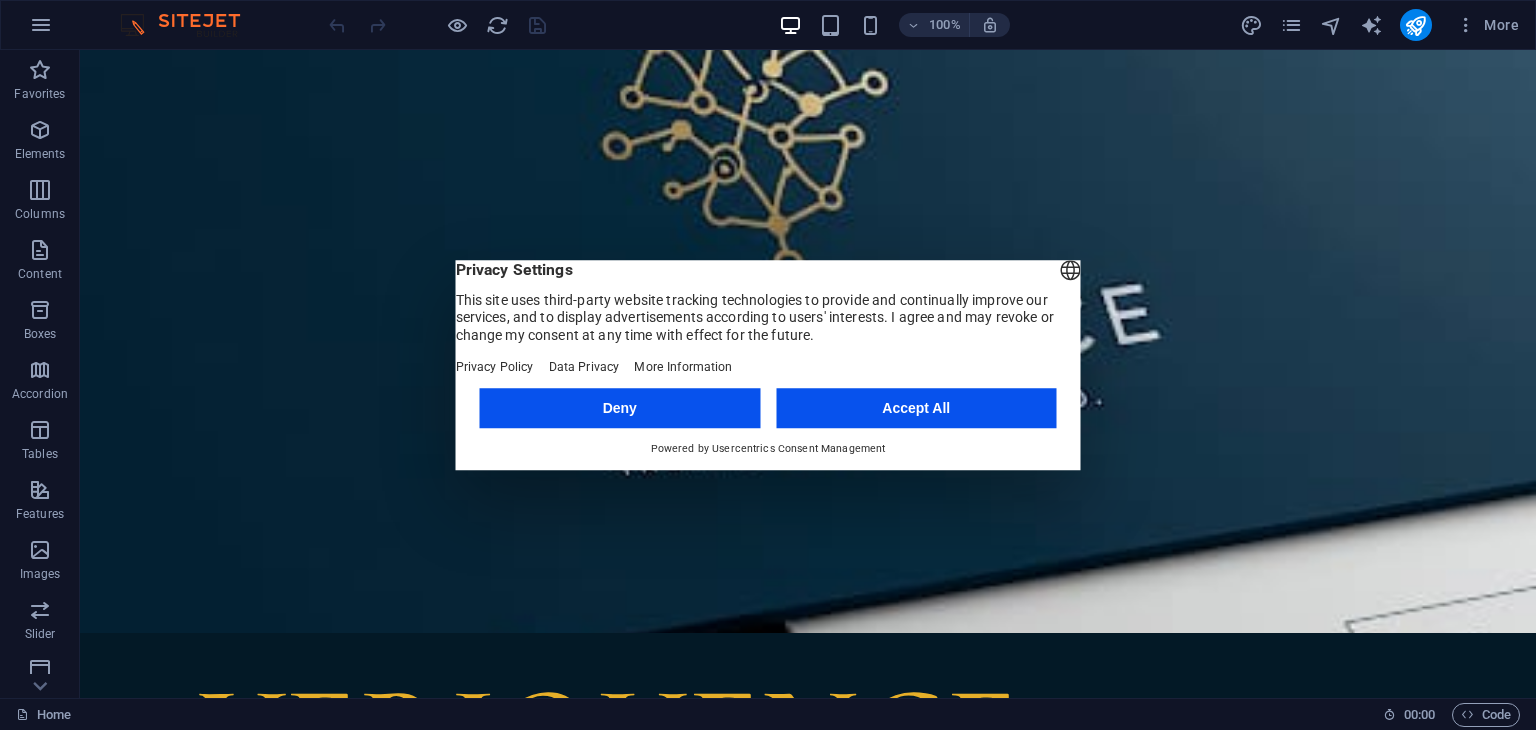 click on "Deny" at bounding box center (620, 408) 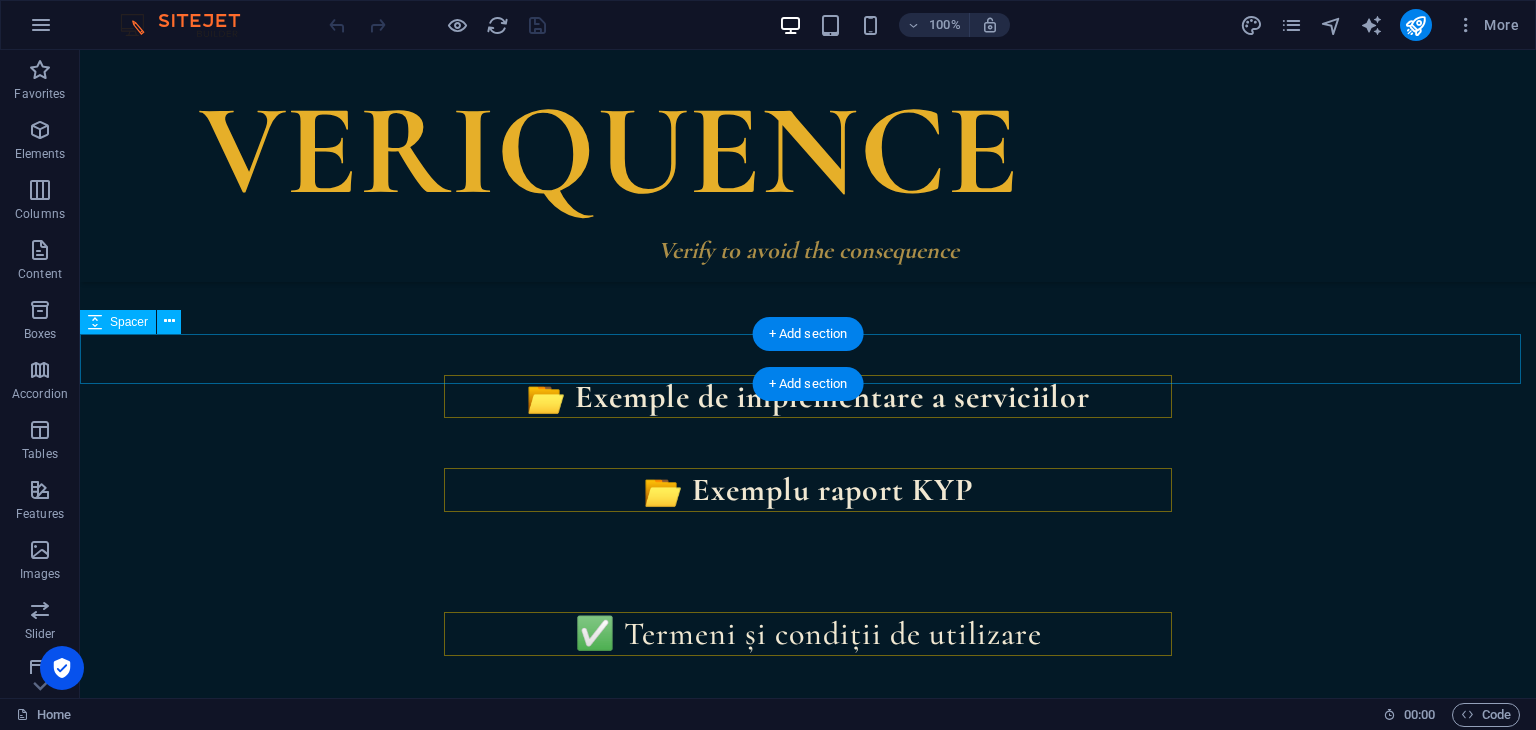 scroll, scrollTop: 2319, scrollLeft: 0, axis: vertical 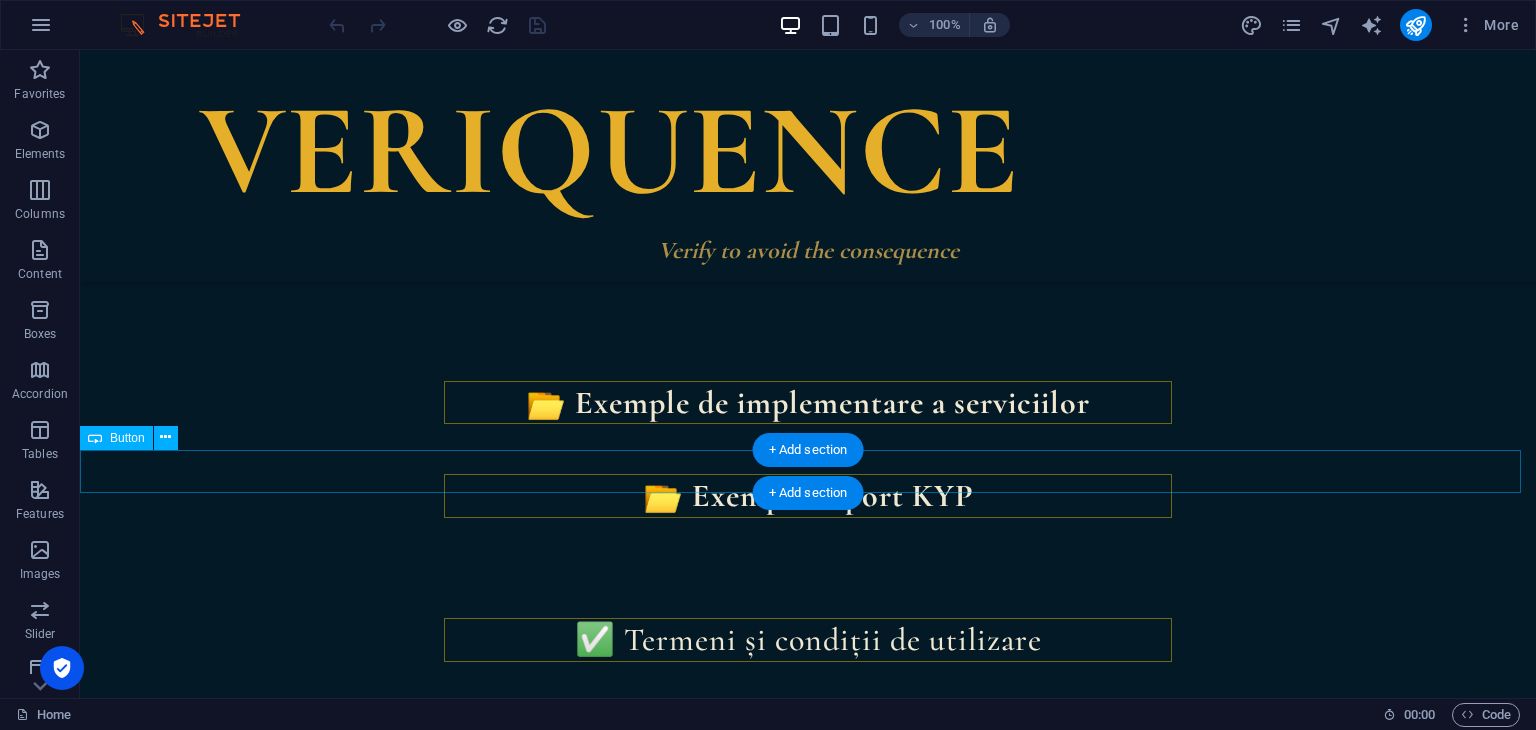 click on "📂 Exemplu raport KYP" at bounding box center (808, 496) 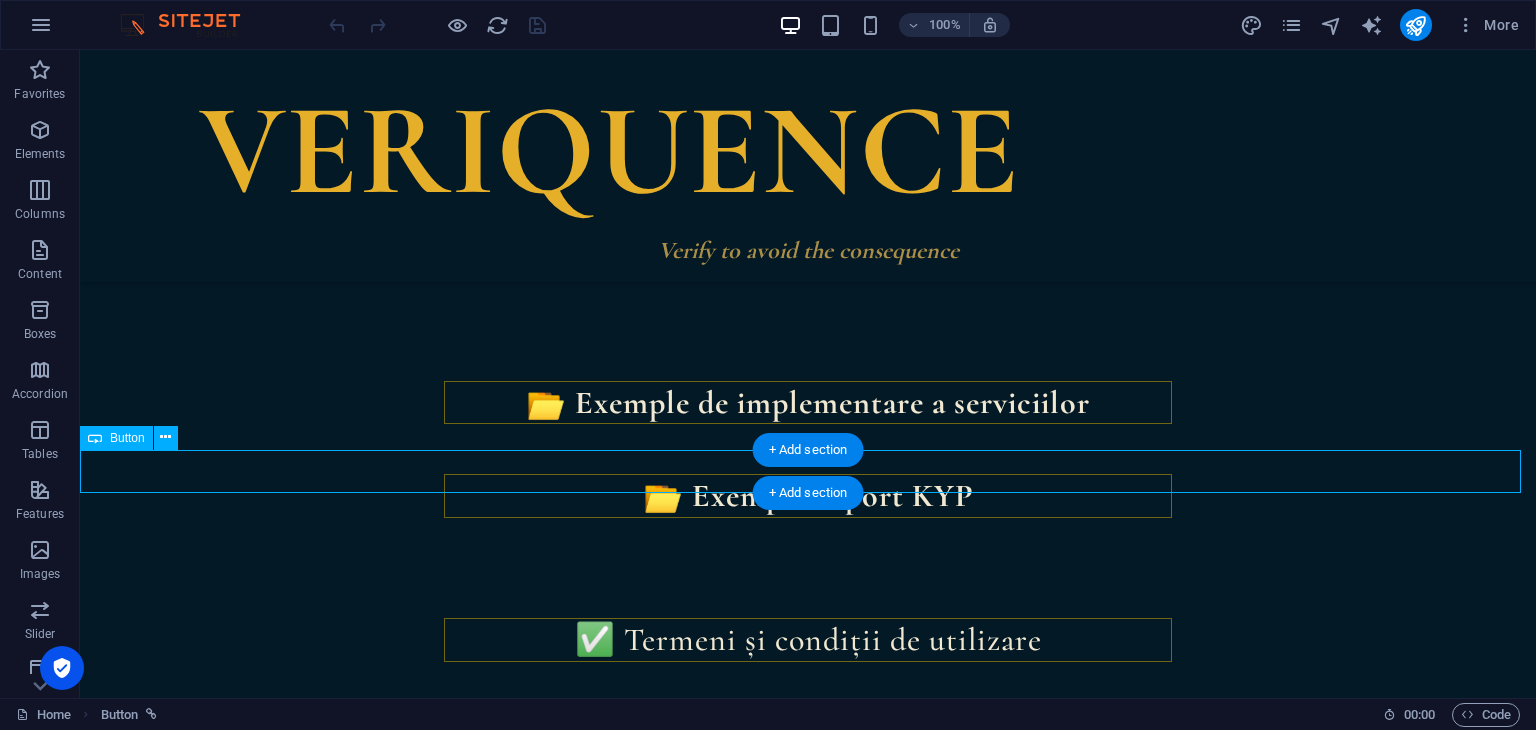 click on "📂 Exemplu raport KYP" at bounding box center [808, 496] 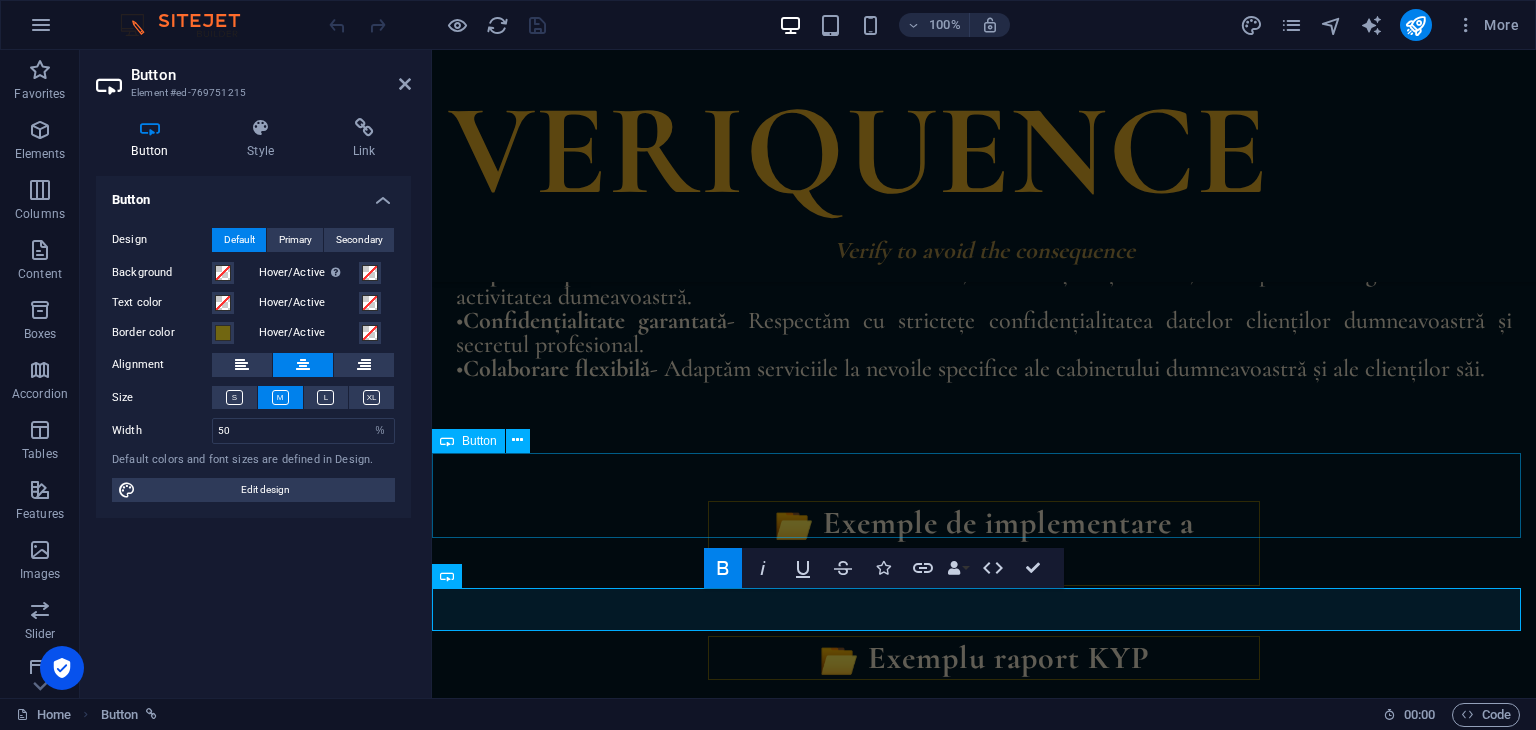scroll, scrollTop: 2391, scrollLeft: 0, axis: vertical 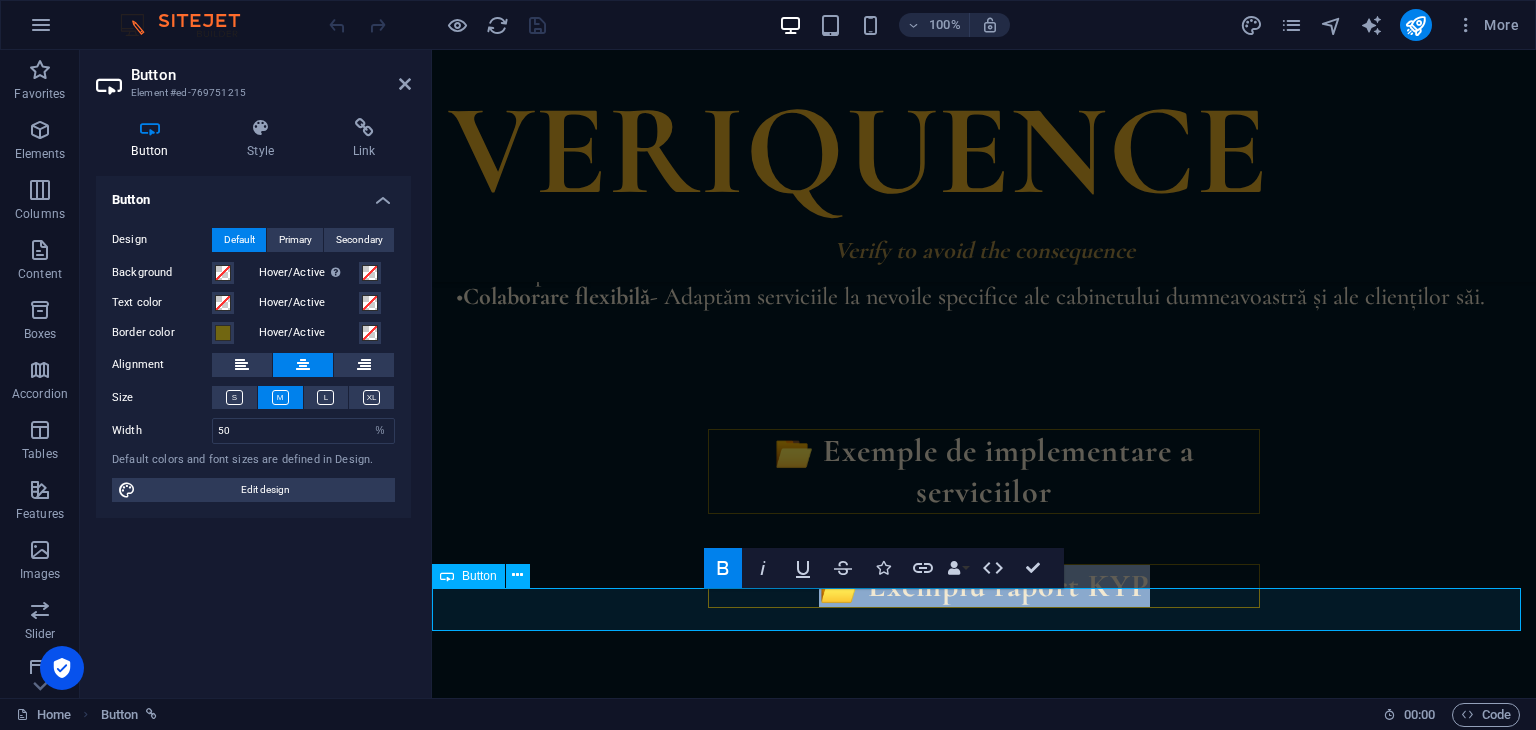 click on "📂 Exemplu raport KYP" at bounding box center [984, 586] 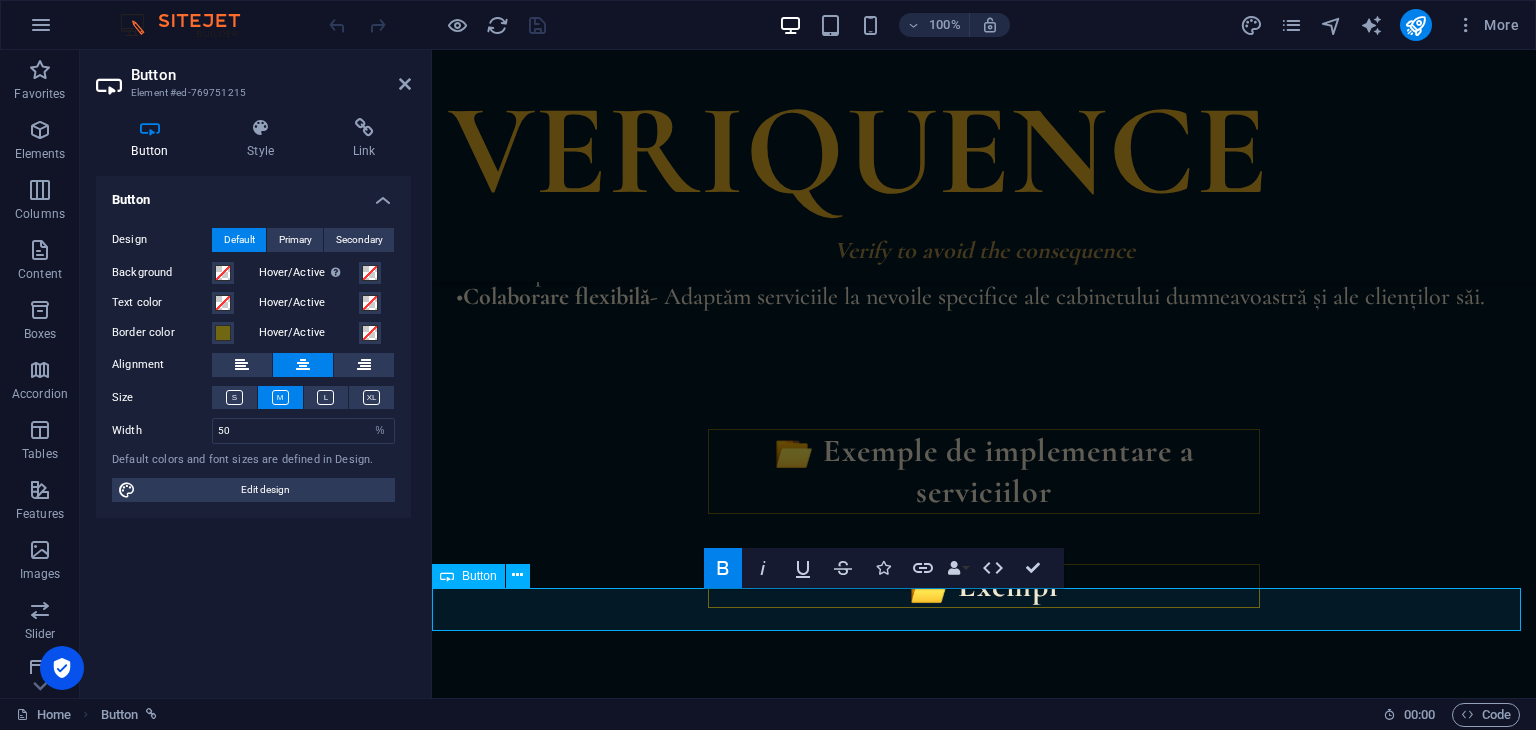 type 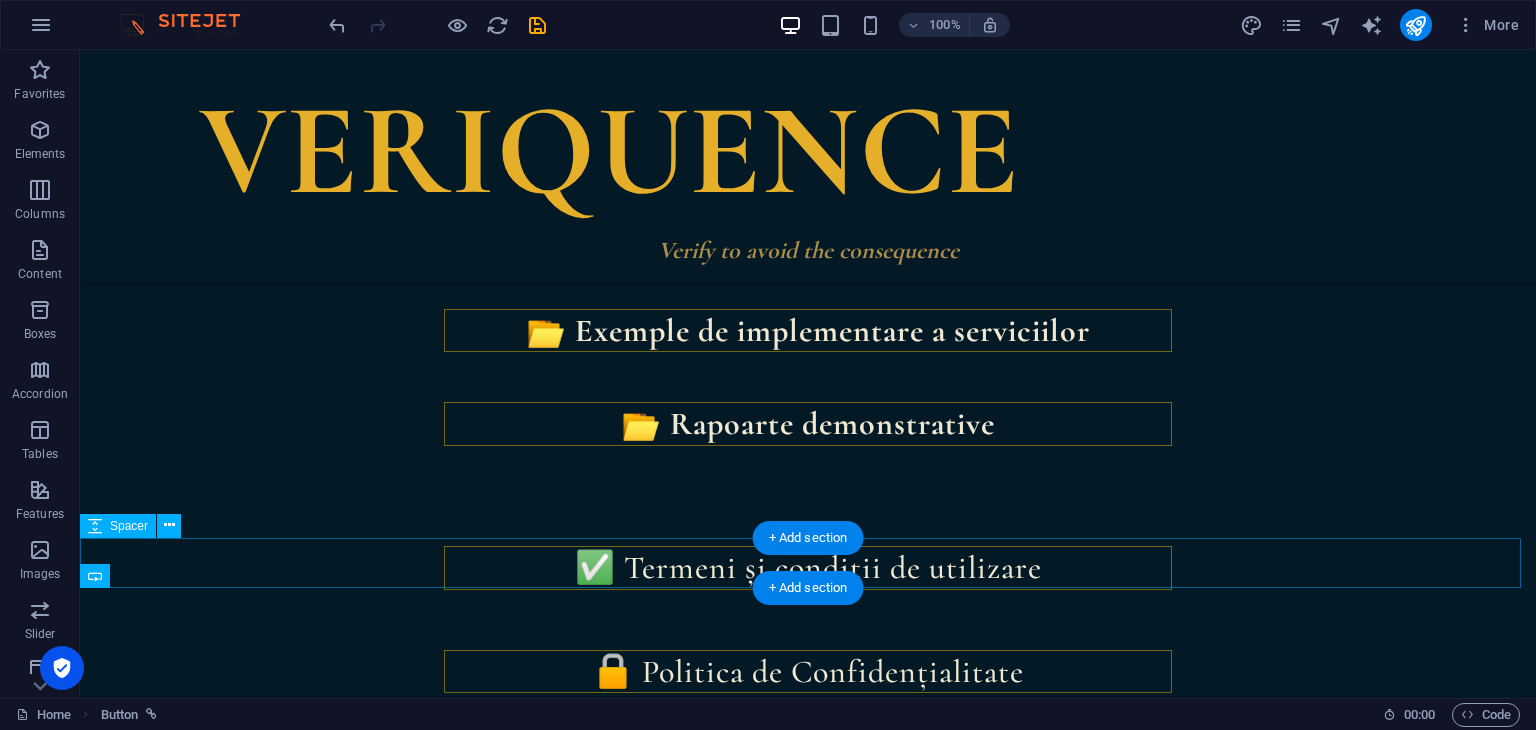 scroll, scrollTop: 2181, scrollLeft: 0, axis: vertical 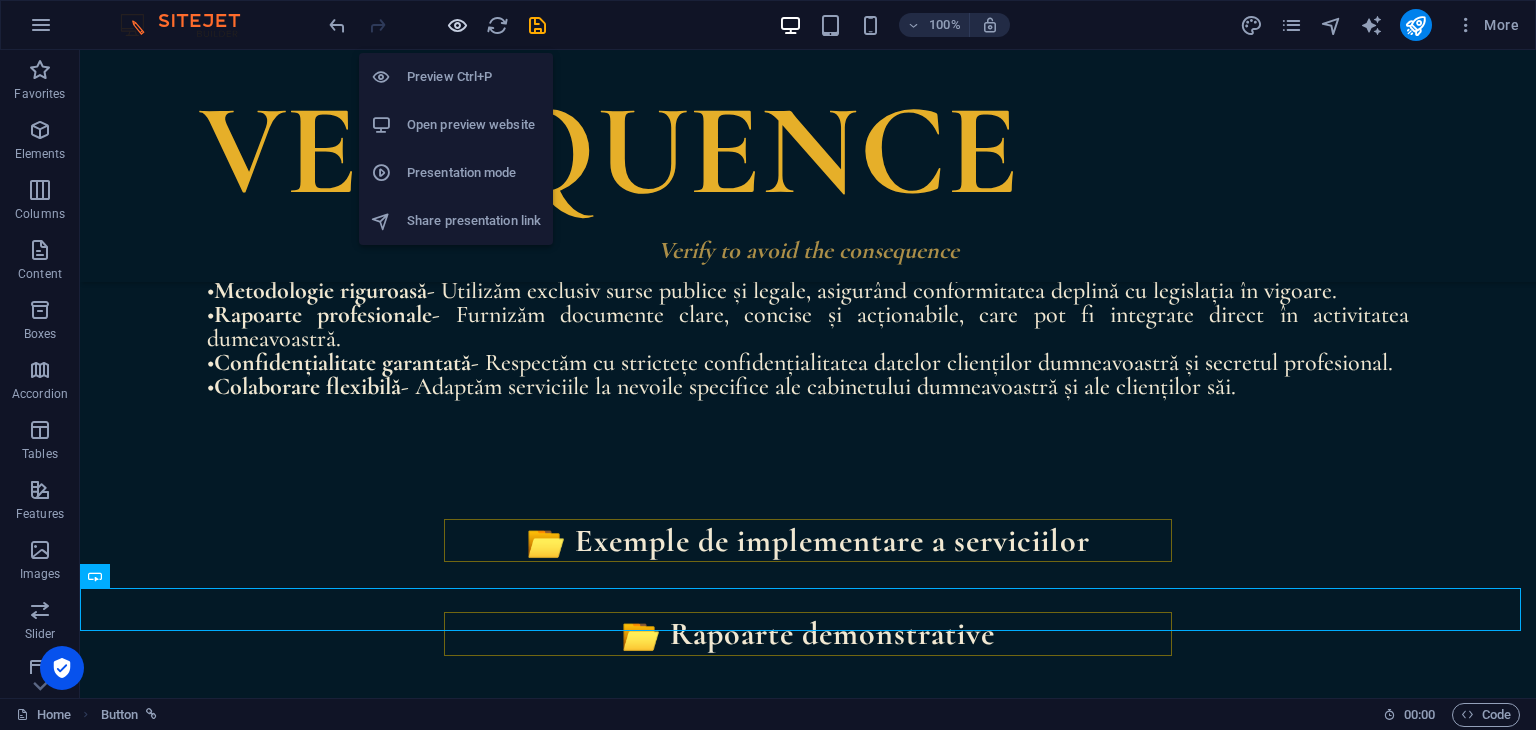 click at bounding box center (457, 25) 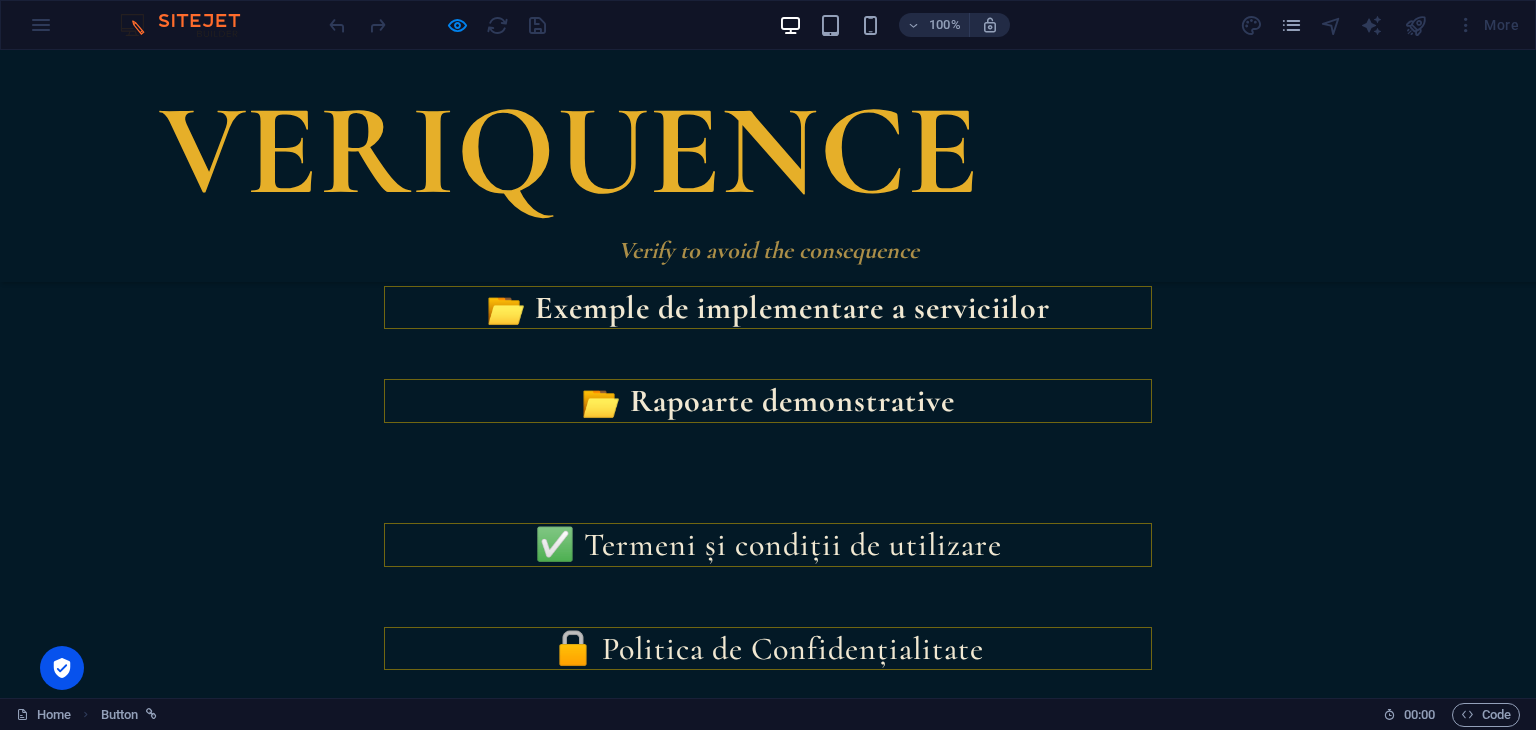 scroll, scrollTop: 2448, scrollLeft: 0, axis: vertical 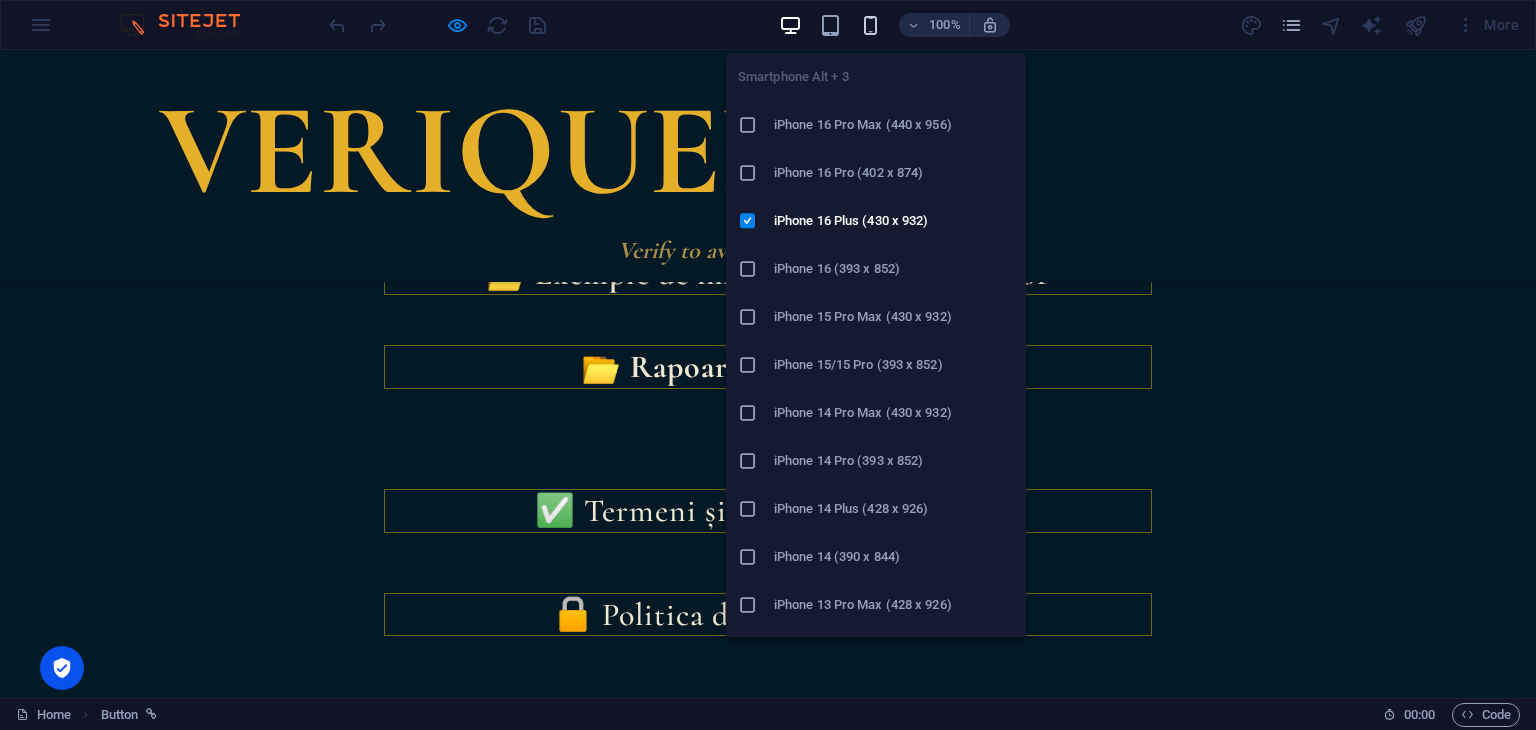 click at bounding box center (870, 25) 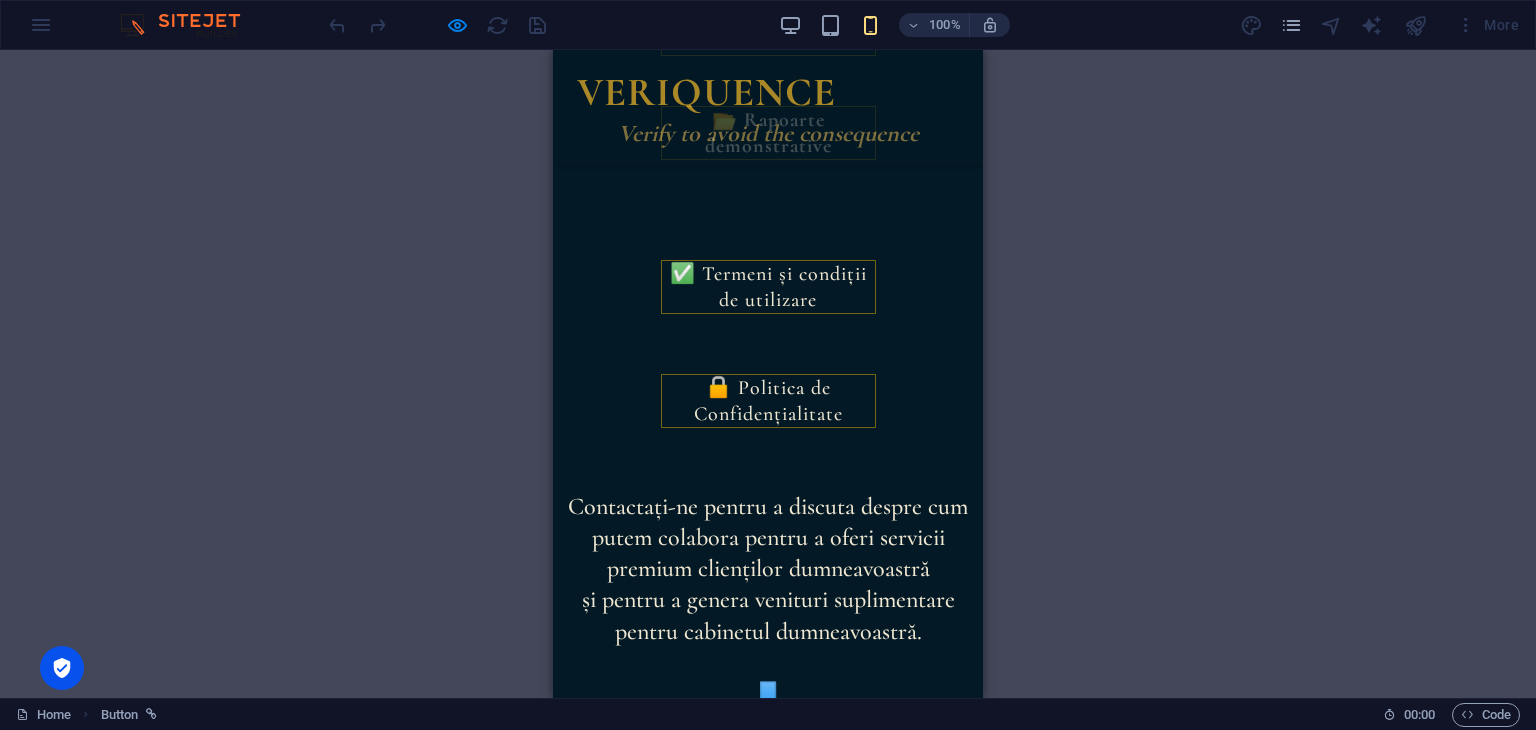 scroll, scrollTop: 4105, scrollLeft: 0, axis: vertical 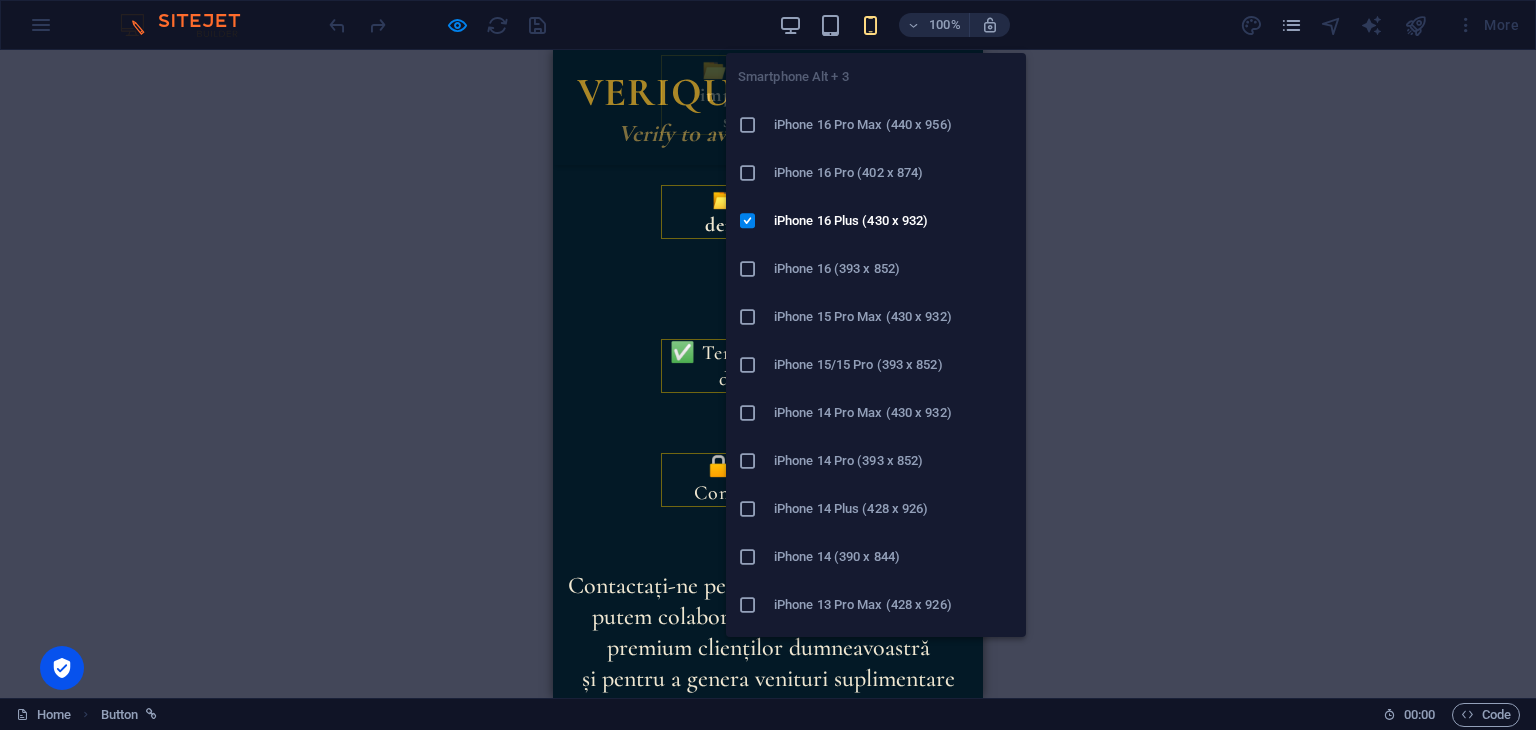 click at bounding box center (870, 25) 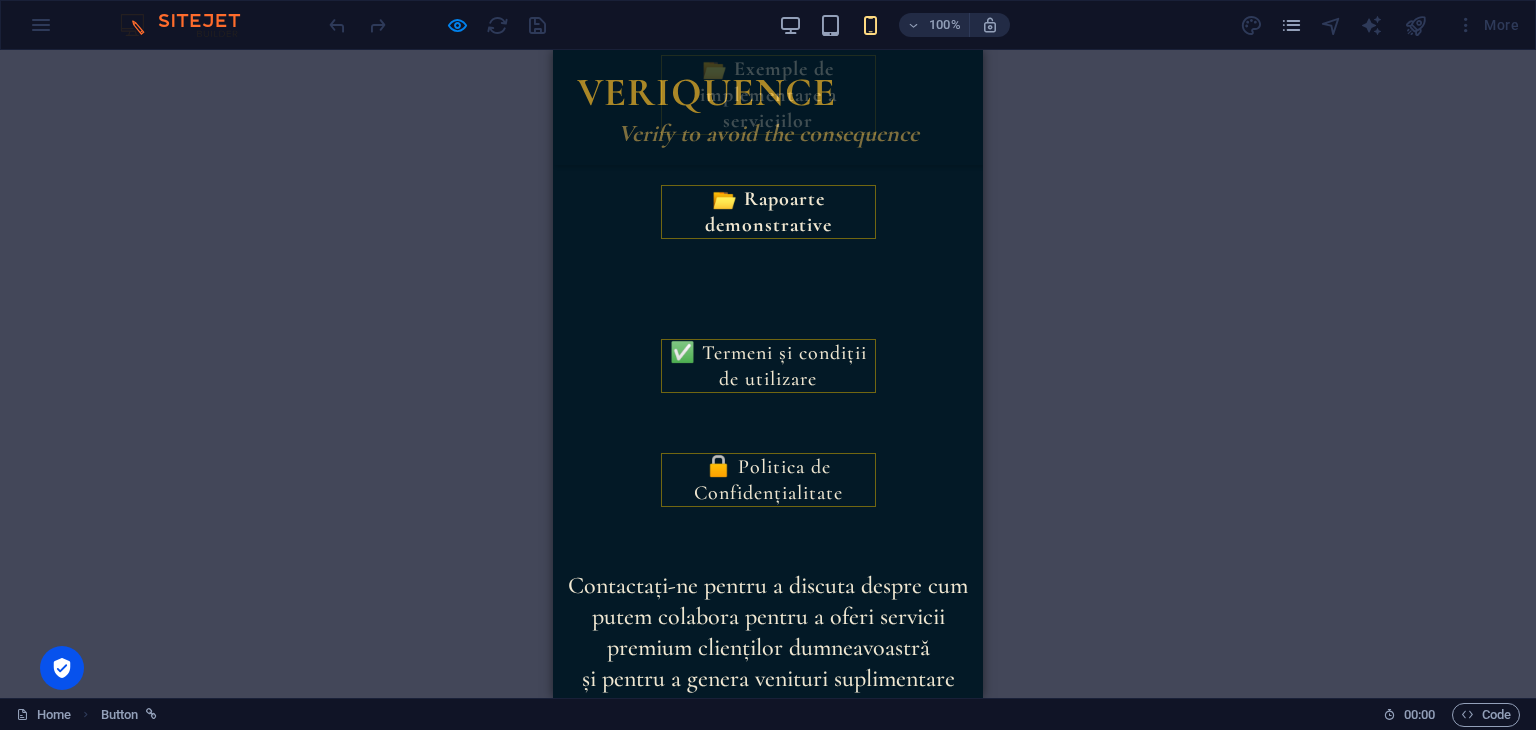click on "📂 Exemple de implementare a serviciilor" at bounding box center (768, 95) 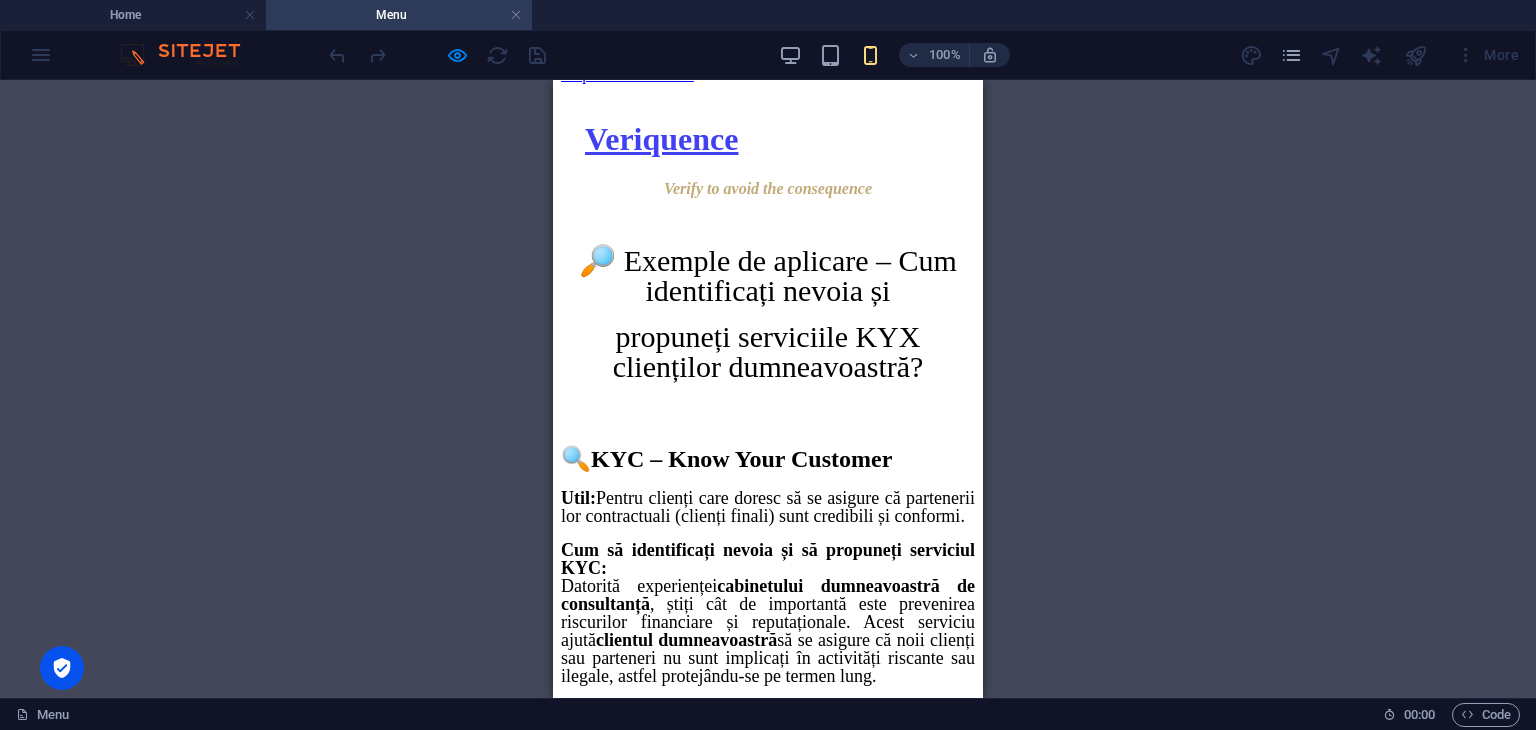 scroll, scrollTop: 0, scrollLeft: 0, axis: both 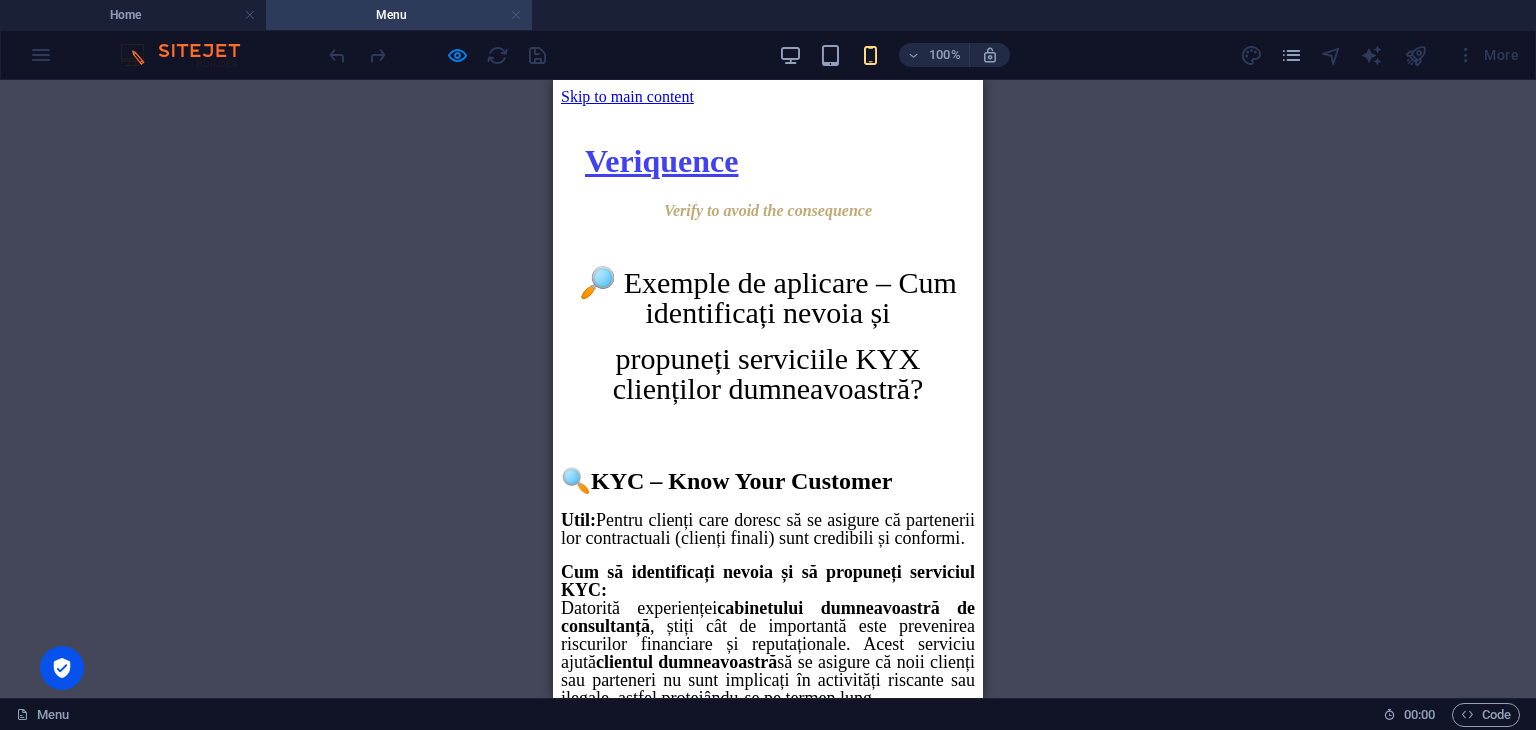 click at bounding box center (516, 15) 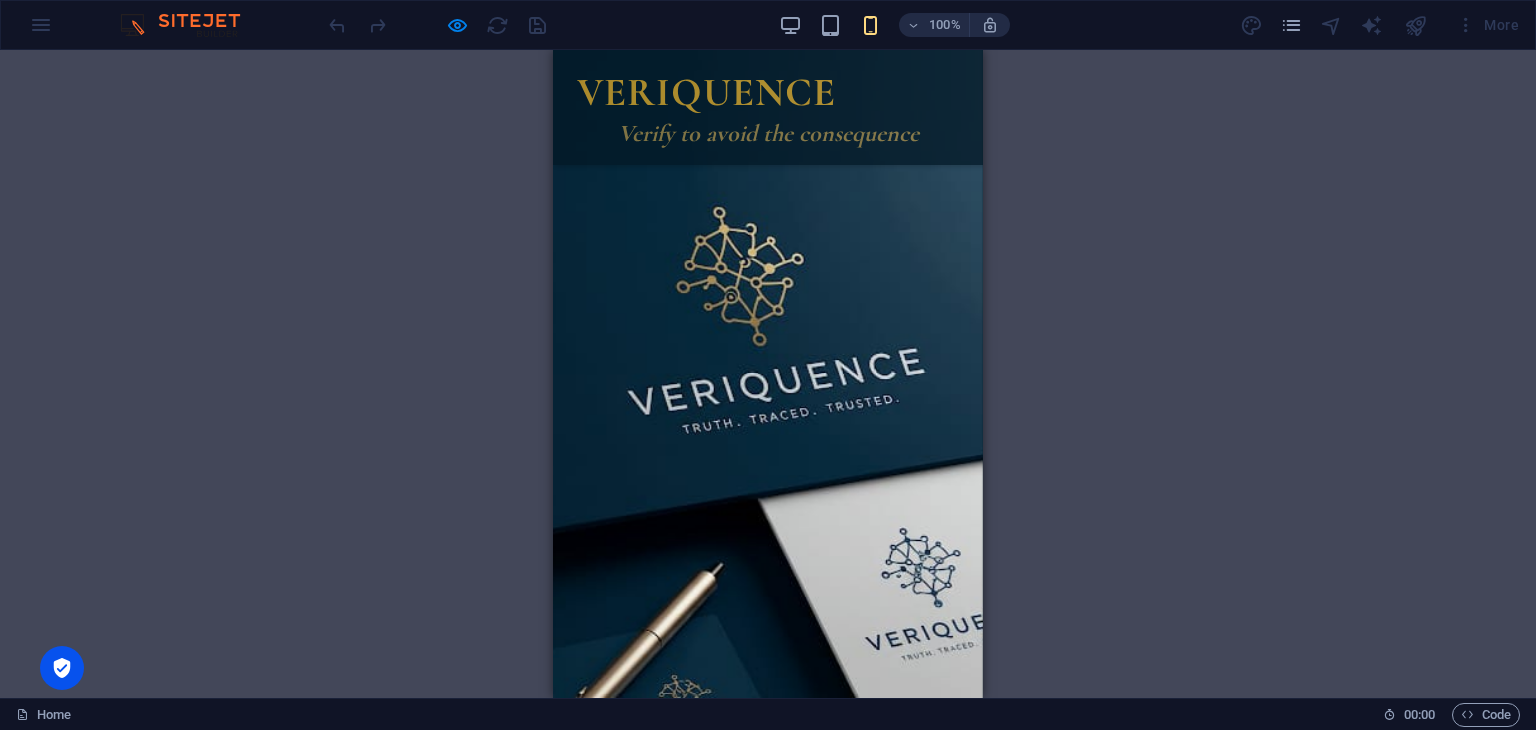 scroll, scrollTop: 4136, scrollLeft: 0, axis: vertical 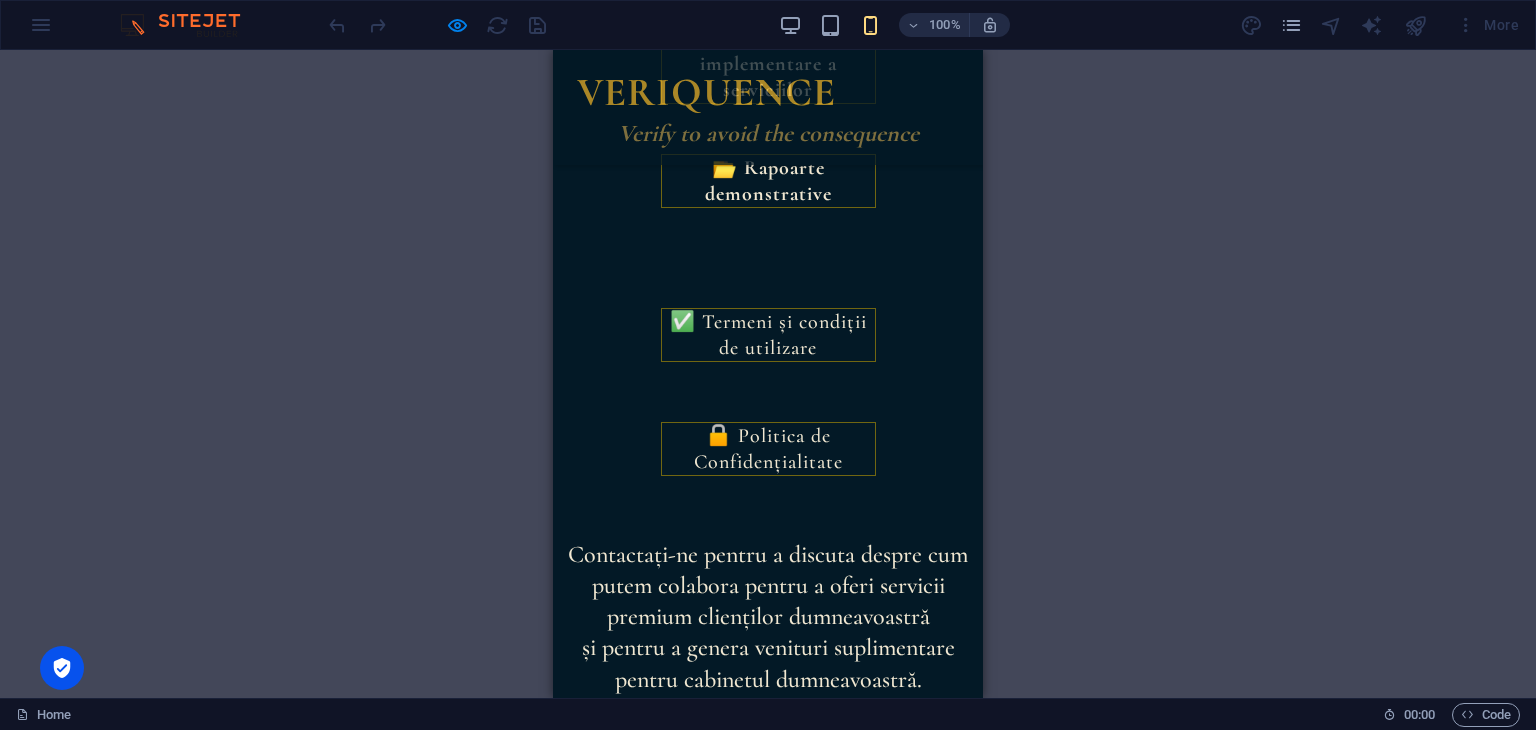 click on "📂 Exemple de implementare a serviciilor" at bounding box center (768, 64) 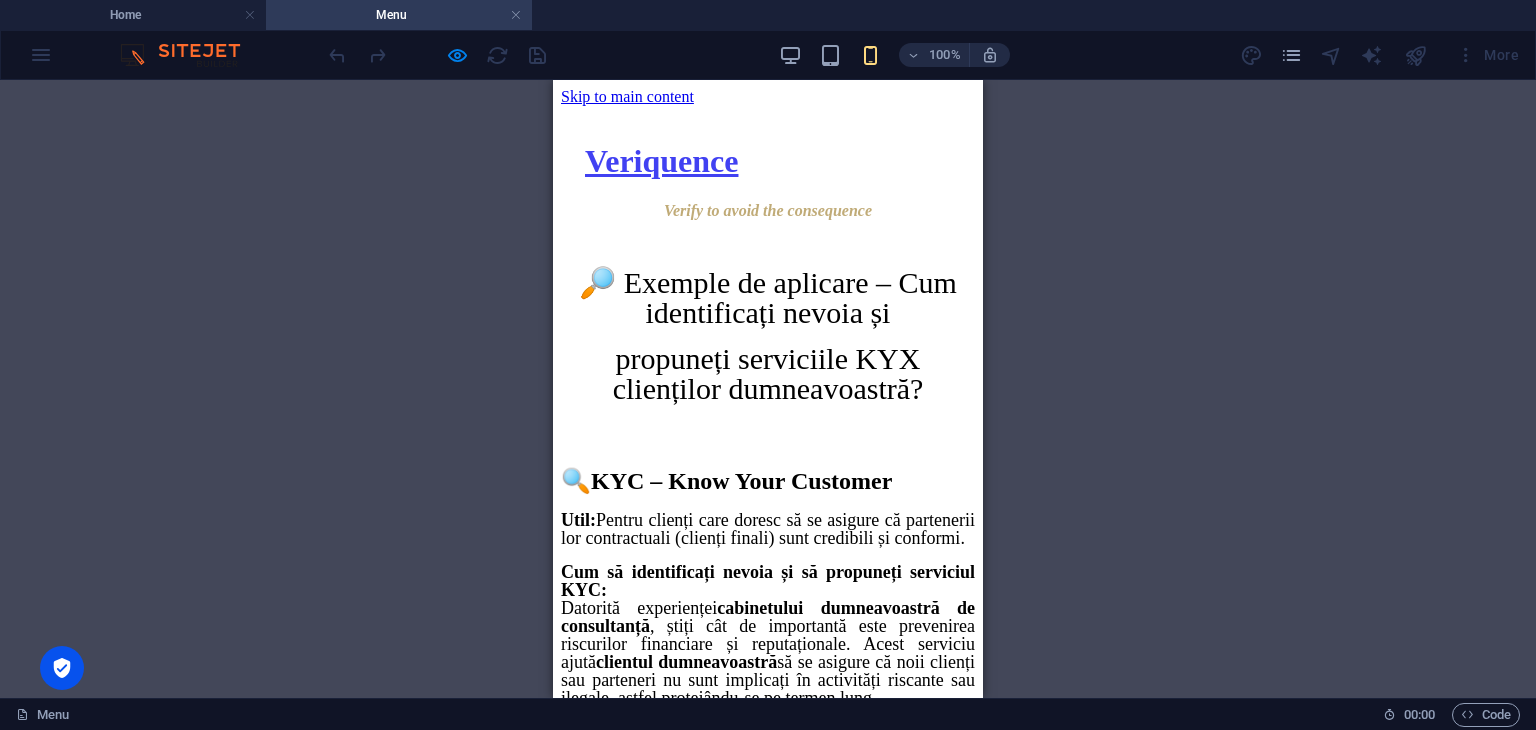 scroll, scrollTop: 0, scrollLeft: 0, axis: both 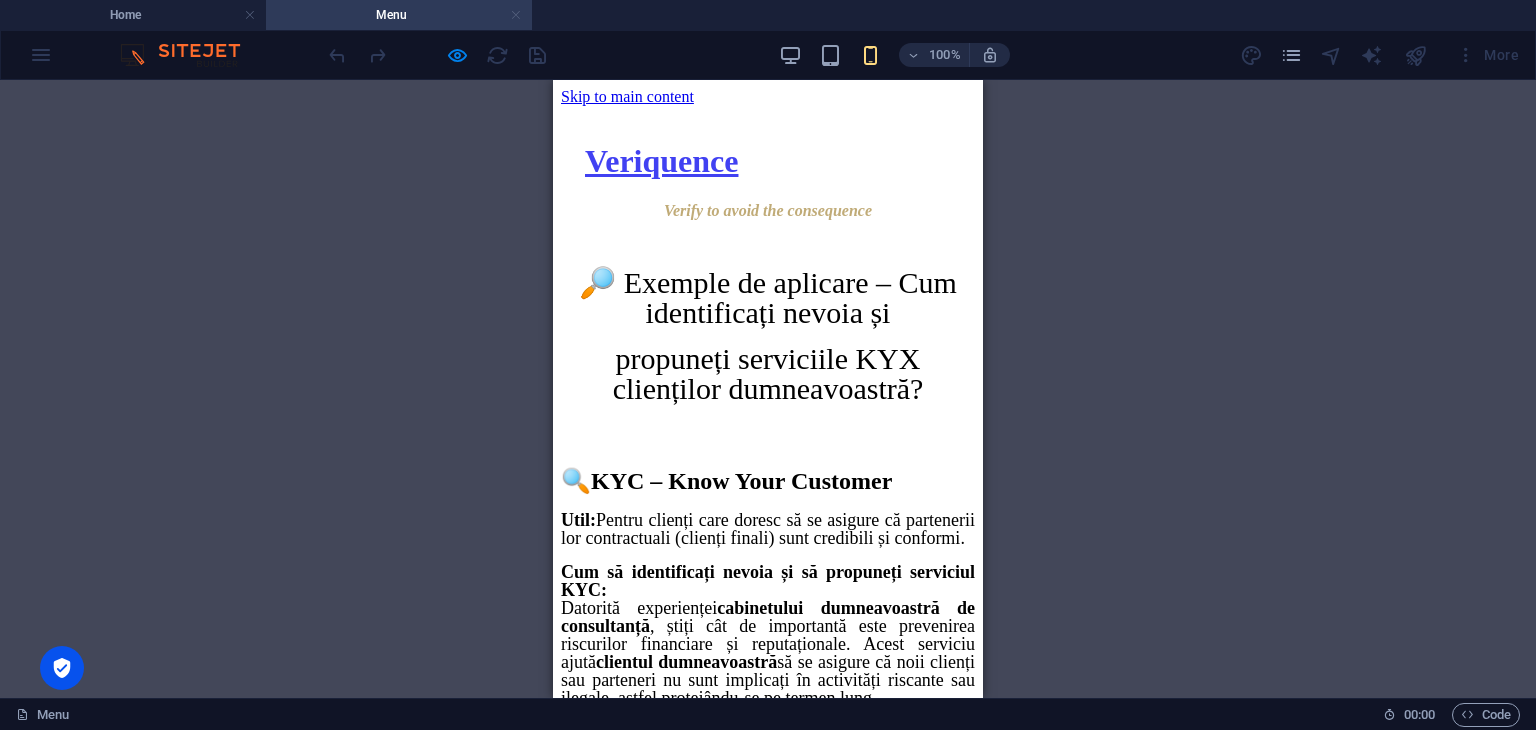 click at bounding box center [516, 15] 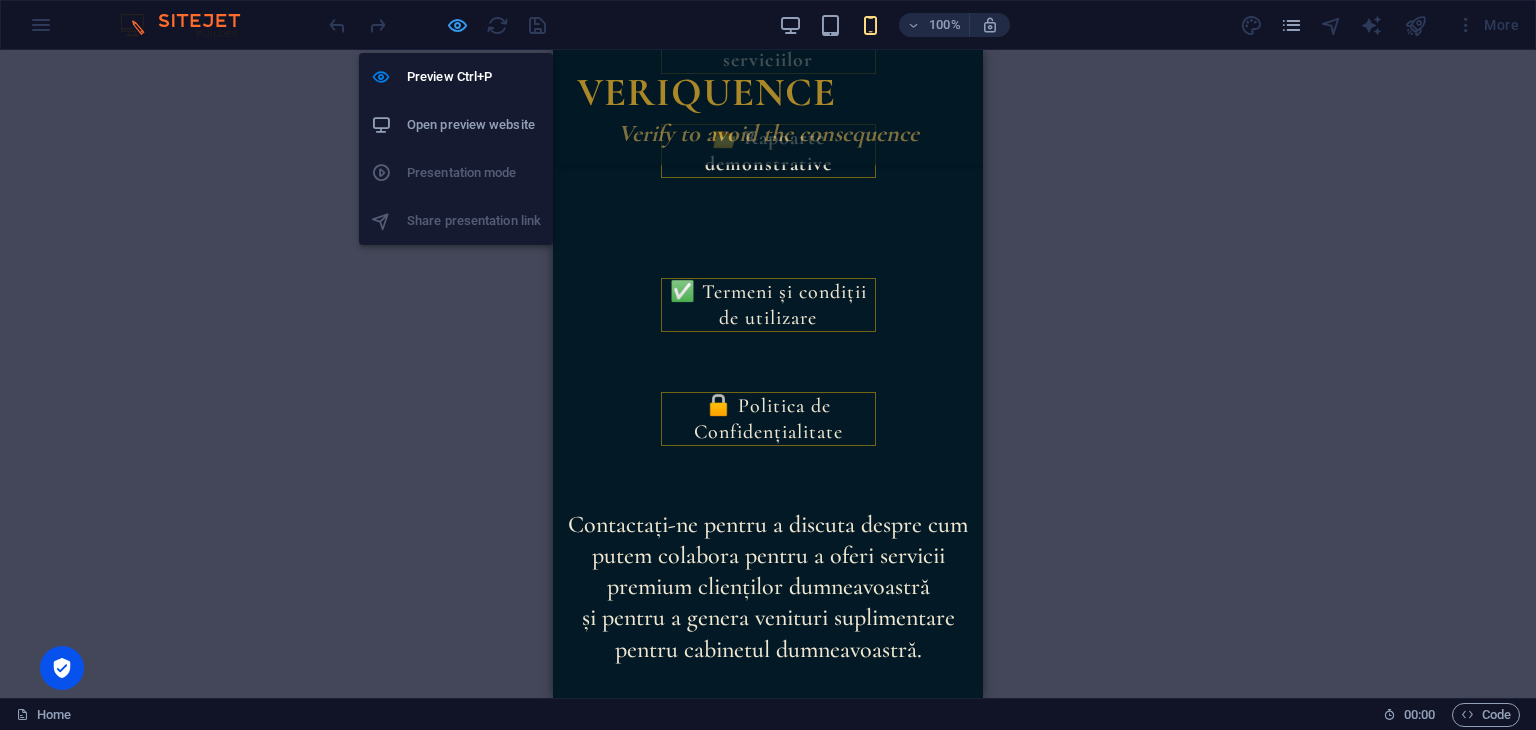 click at bounding box center [457, 25] 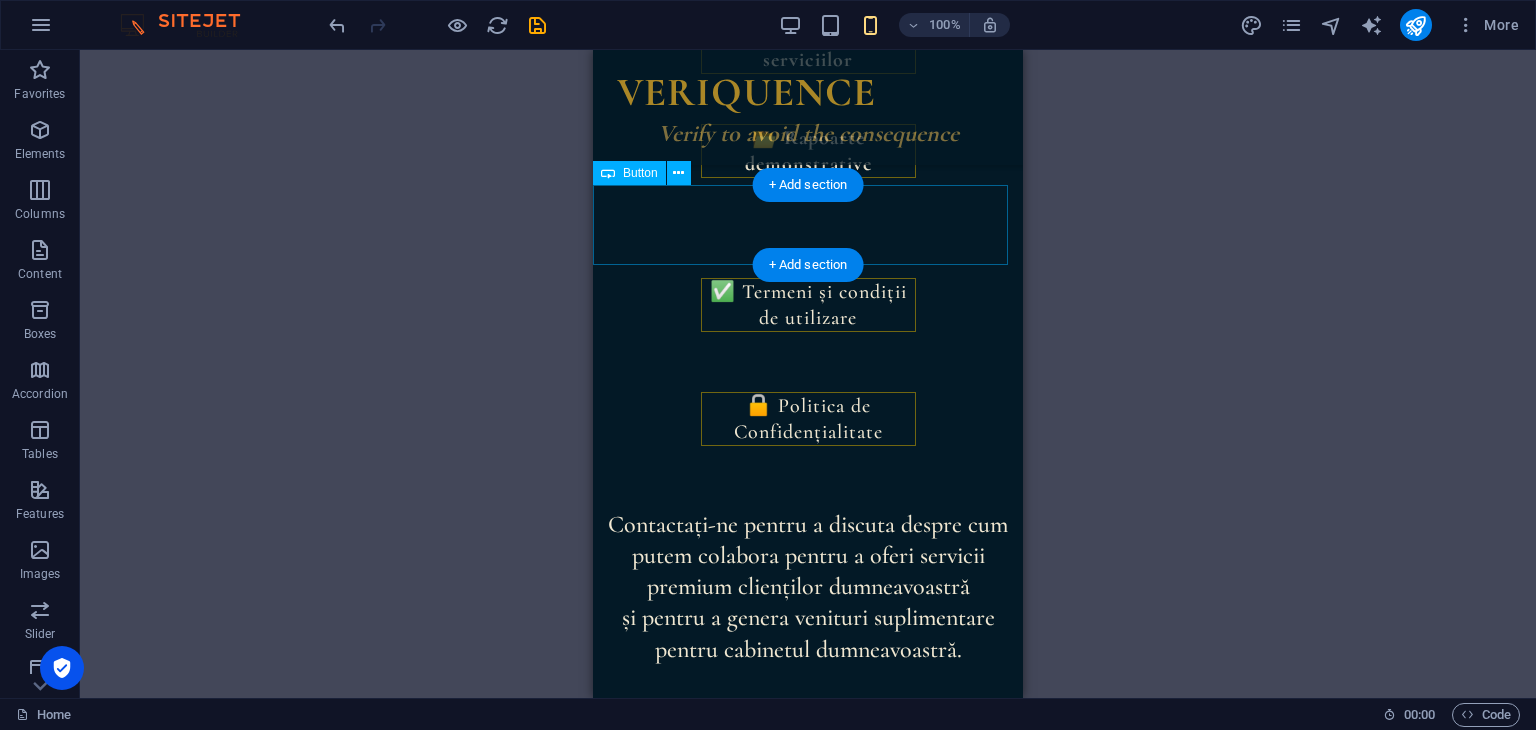 click on "📂 Exemple de implementare a serviciilor" at bounding box center (808, 34) 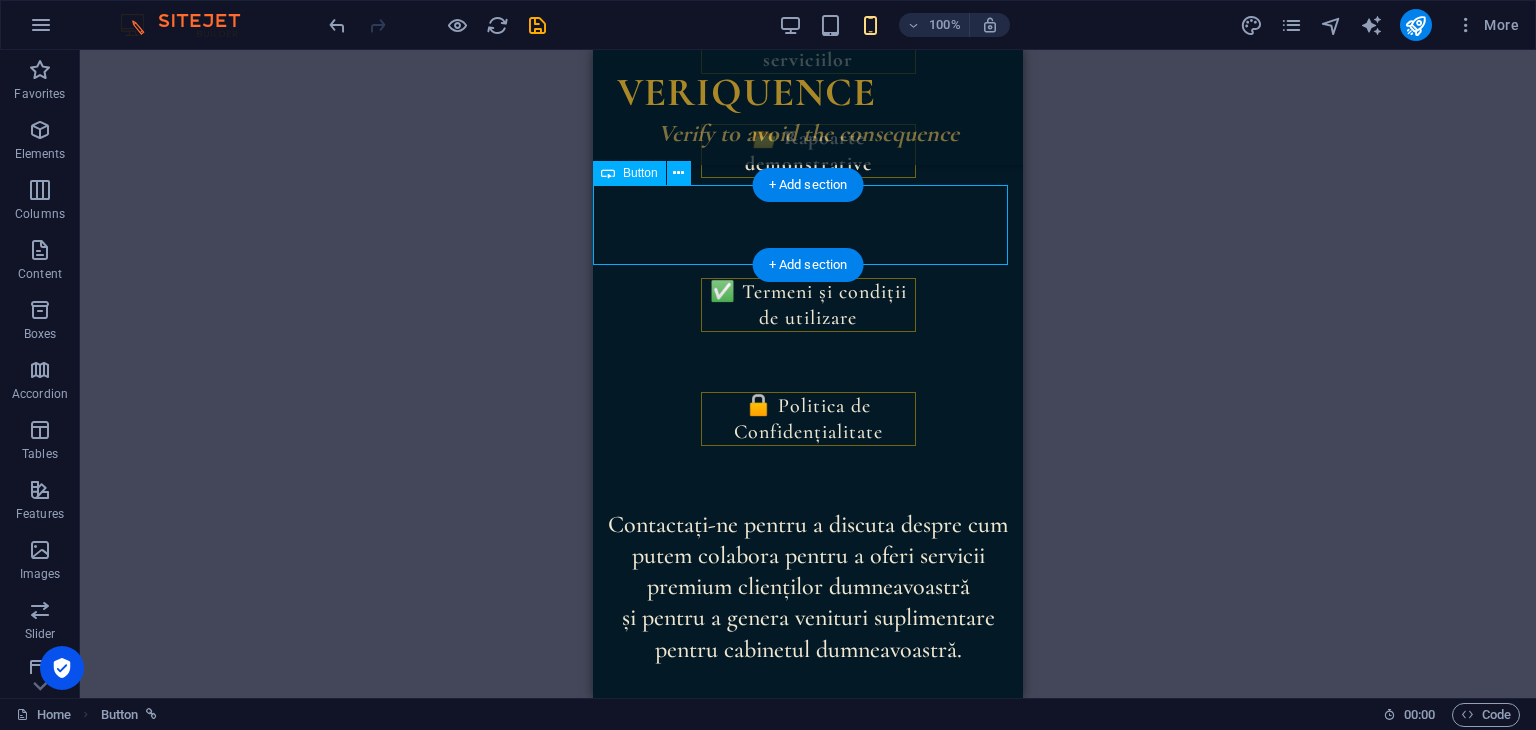 click on "📂 Exemple de implementare a serviciilor" at bounding box center [808, 34] 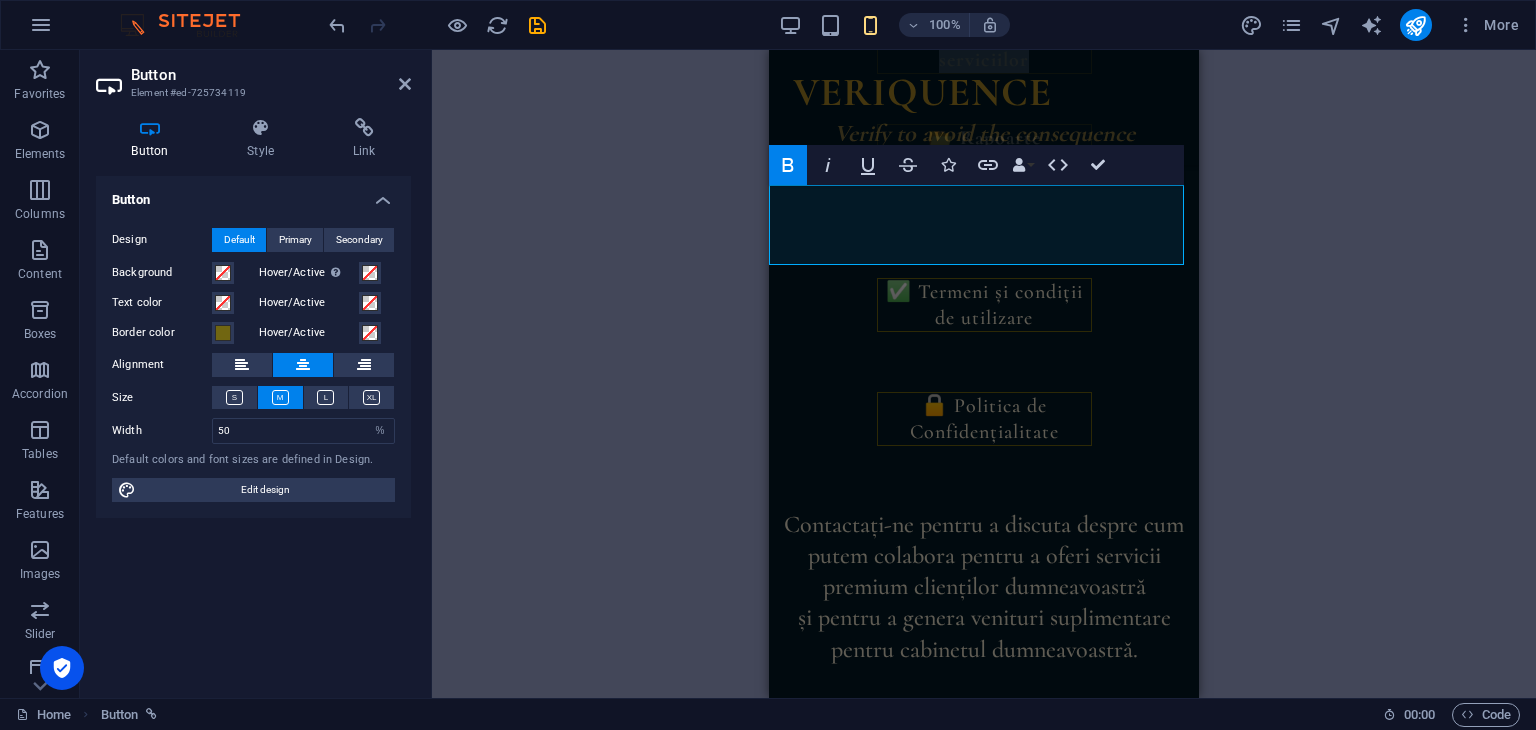 click on "📂 Exemple de implementare a serviciilor" at bounding box center [984, 34] 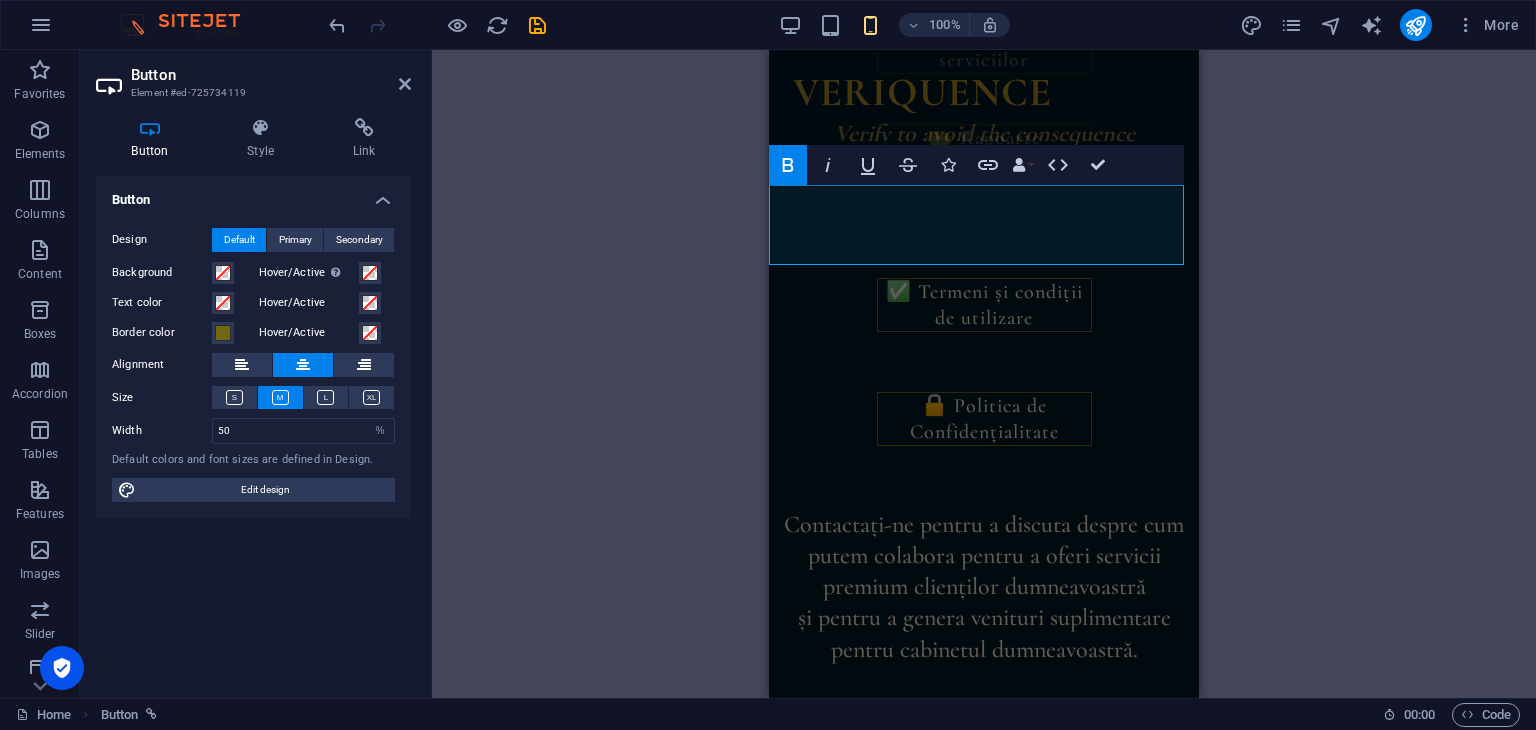 scroll, scrollTop: 0, scrollLeft: 31, axis: horizontal 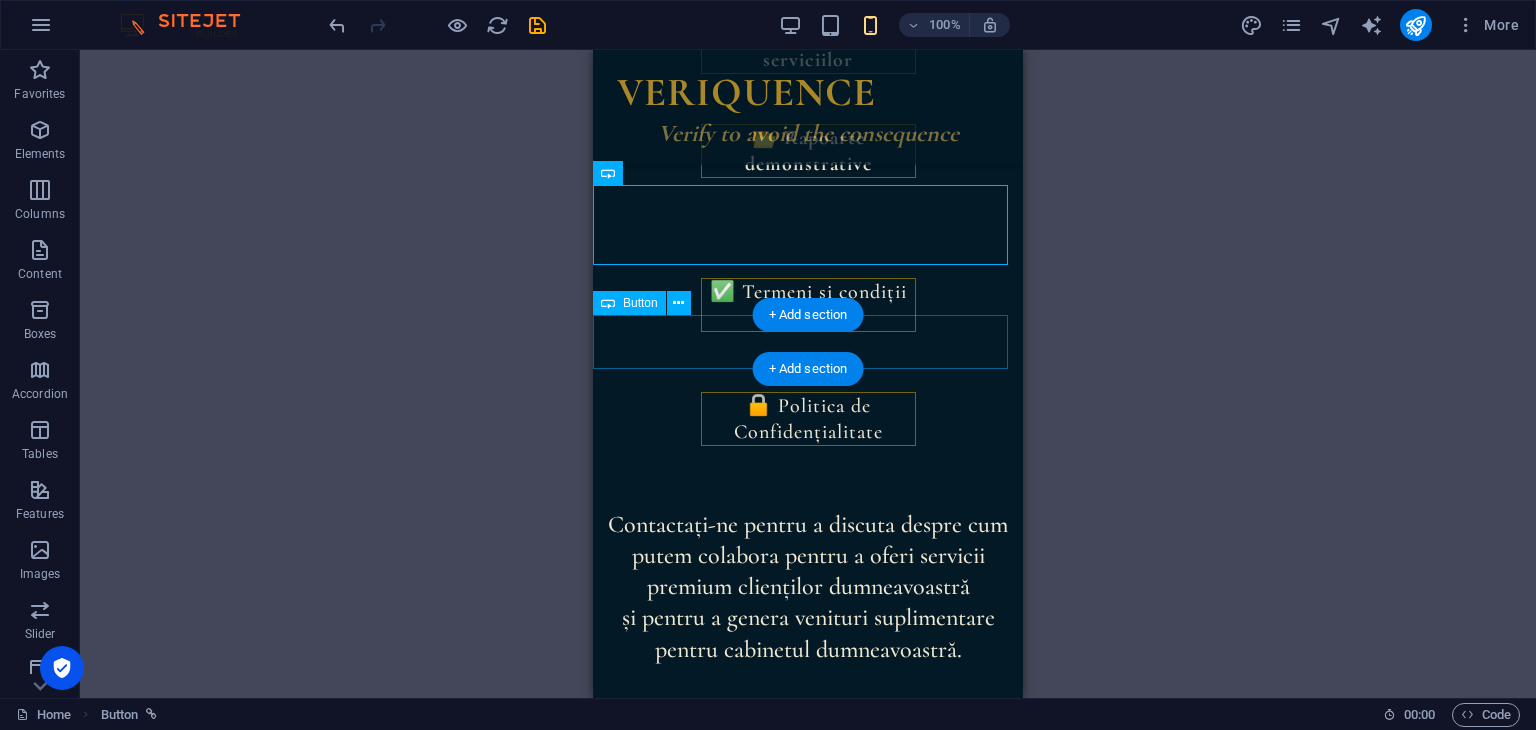 click on "📂 Rapoarte demonstrative" at bounding box center [808, 151] 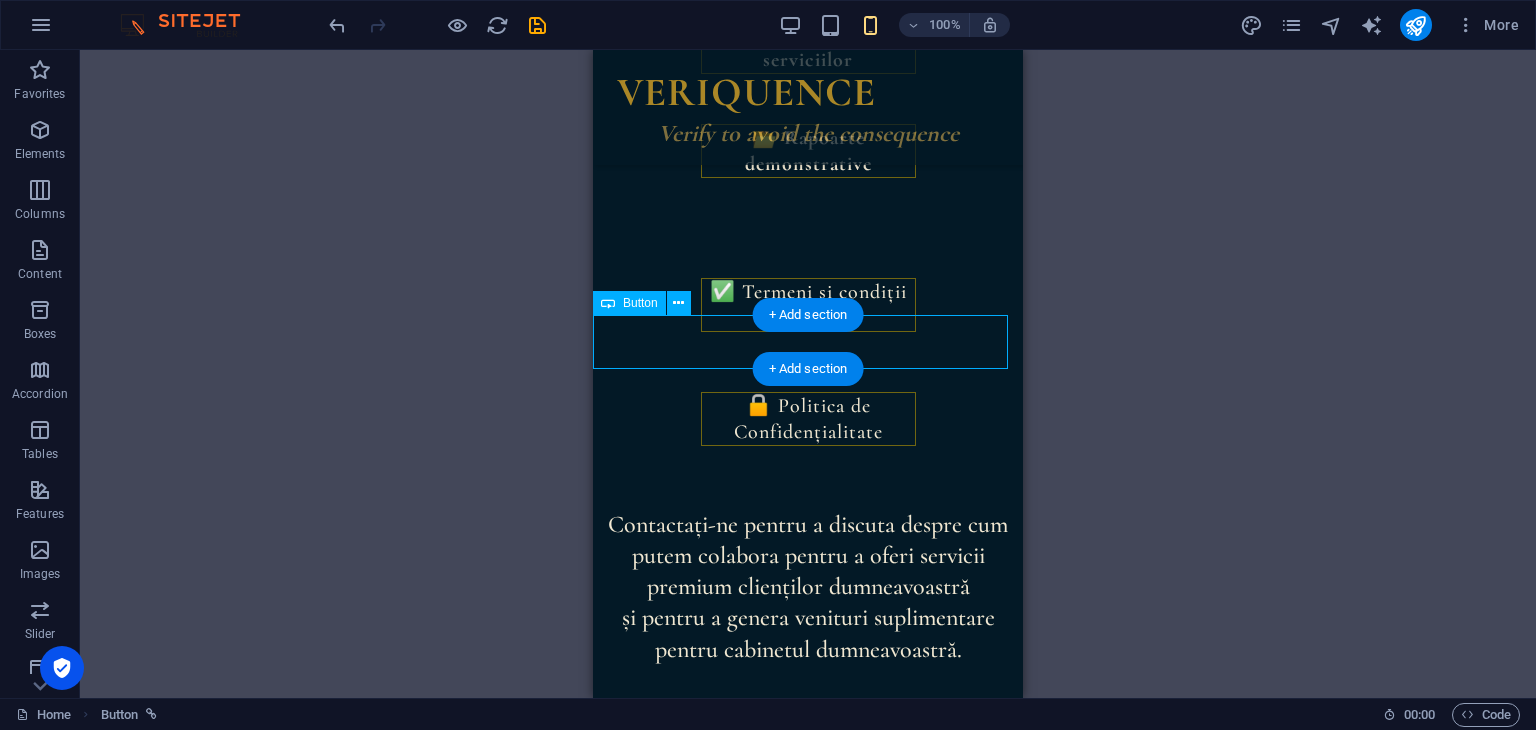 click on "📂 Rapoarte demonstrative" at bounding box center [808, 151] 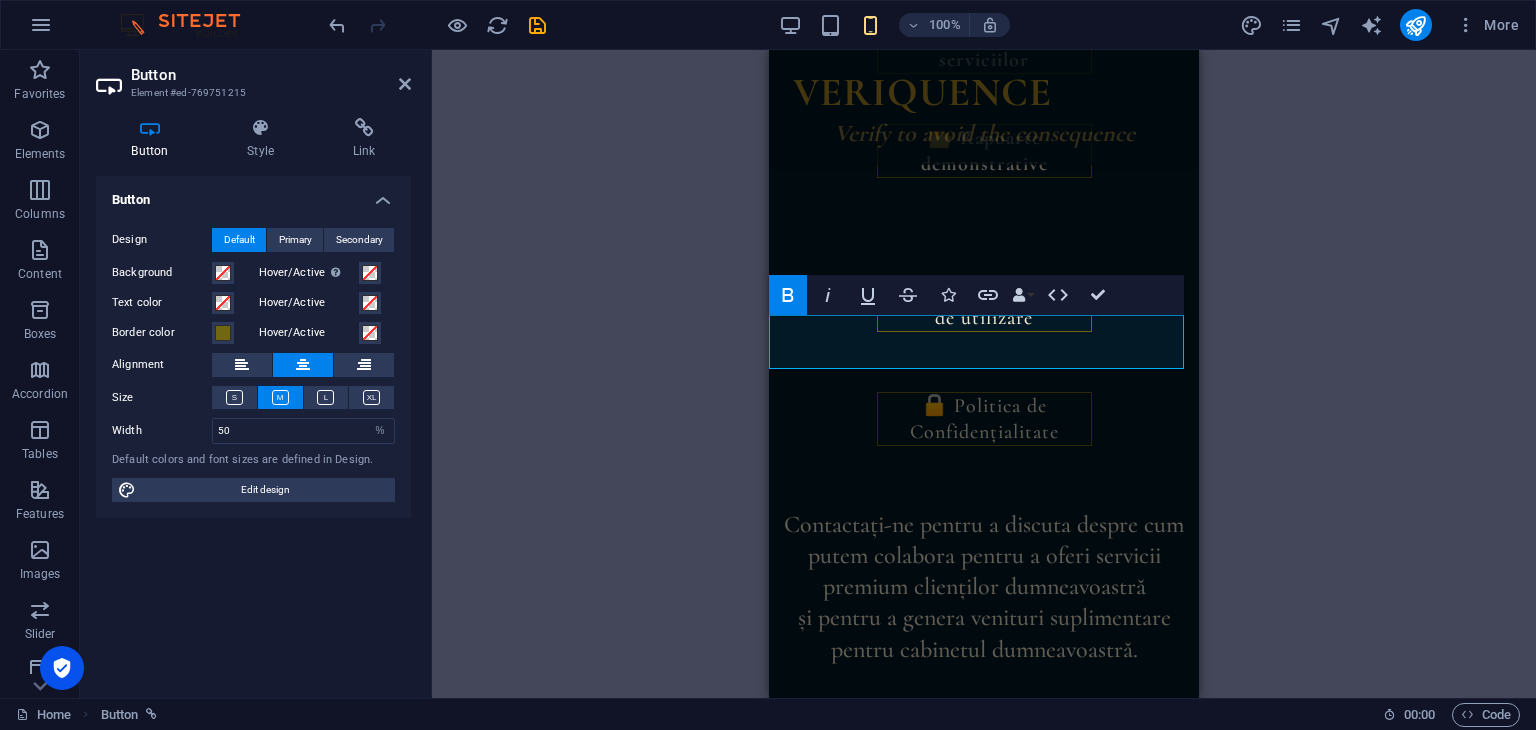 click on "📂 Rapoarte demonstrative" at bounding box center [984, 151] 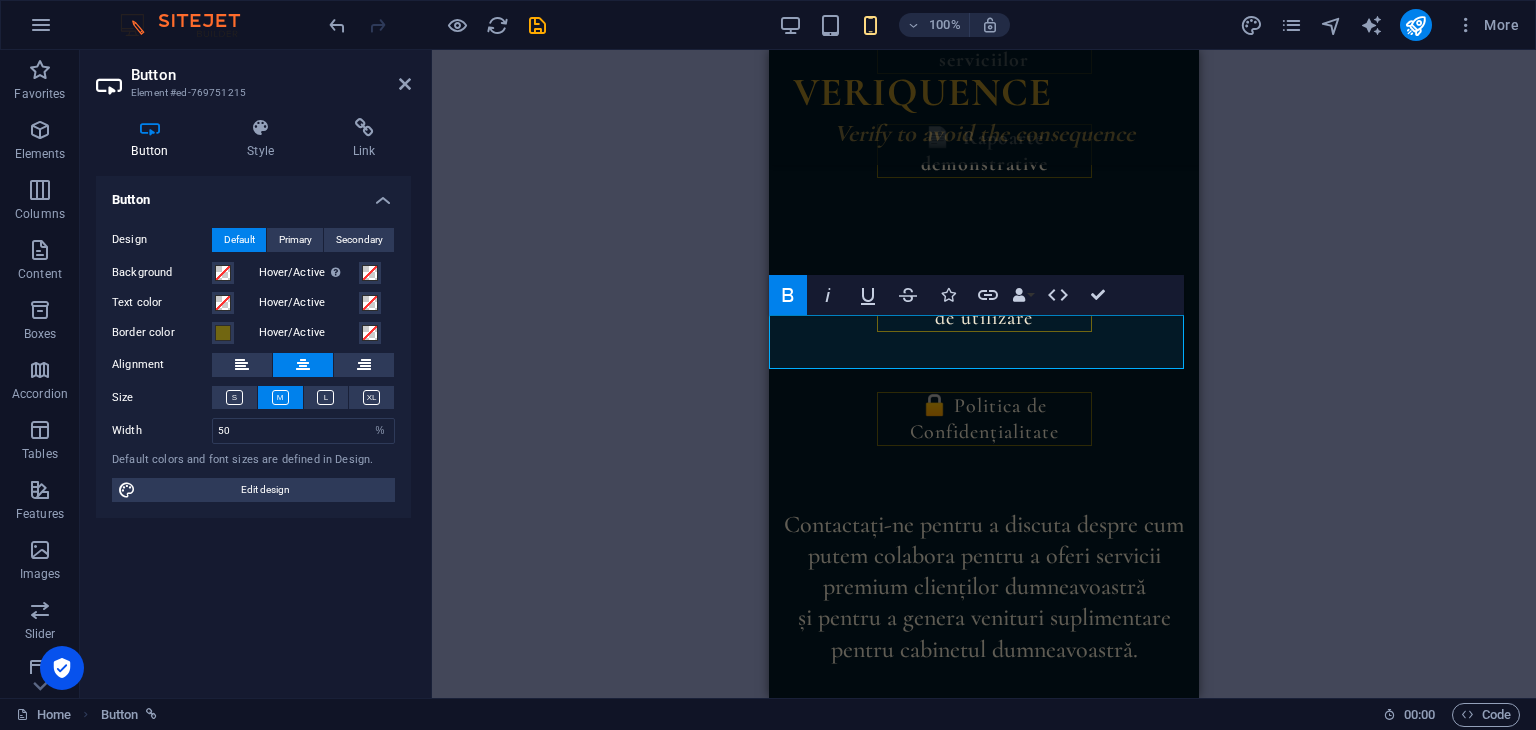 scroll, scrollTop: 0, scrollLeft: 4, axis: horizontal 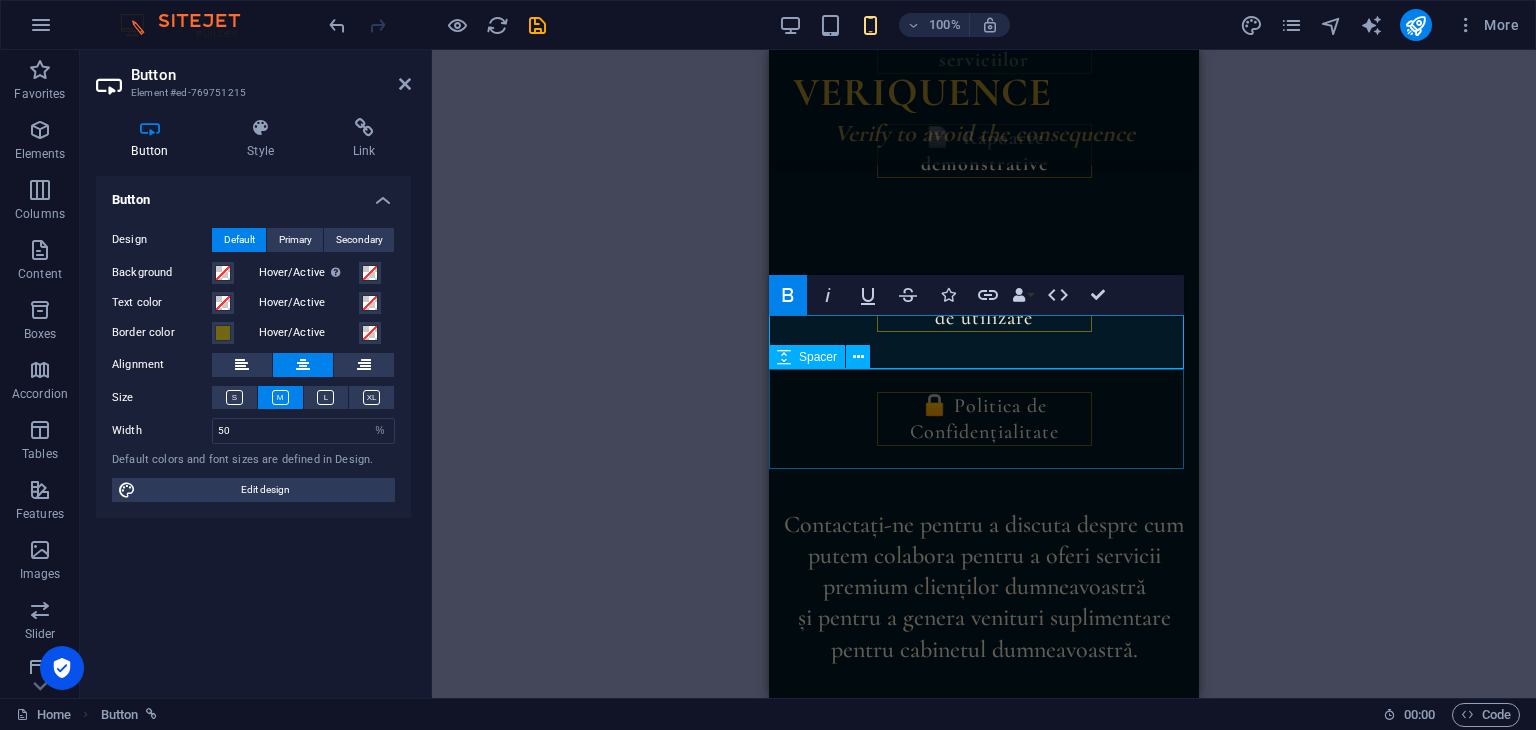 click at bounding box center [984, 228] 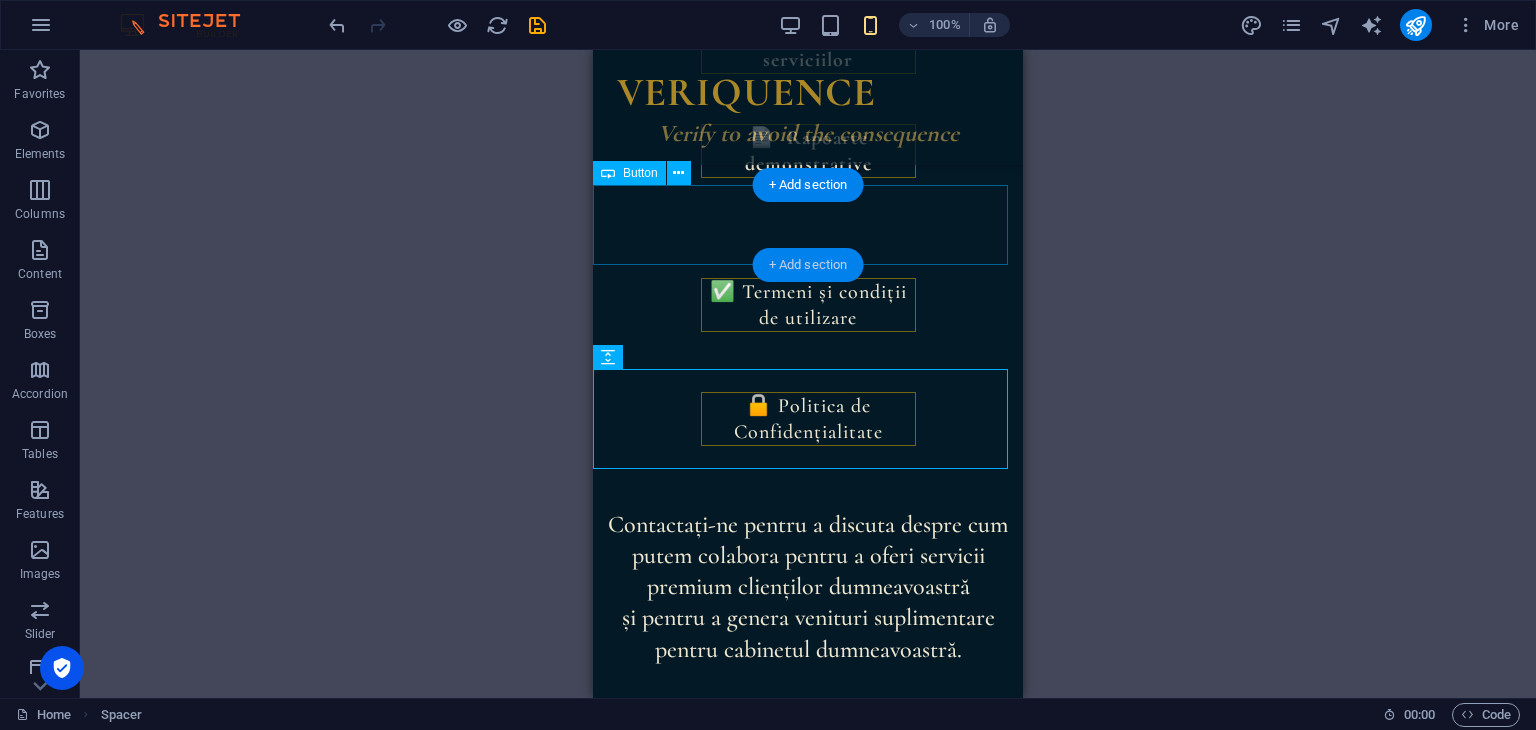 click on "+ Add section" at bounding box center [808, 265] 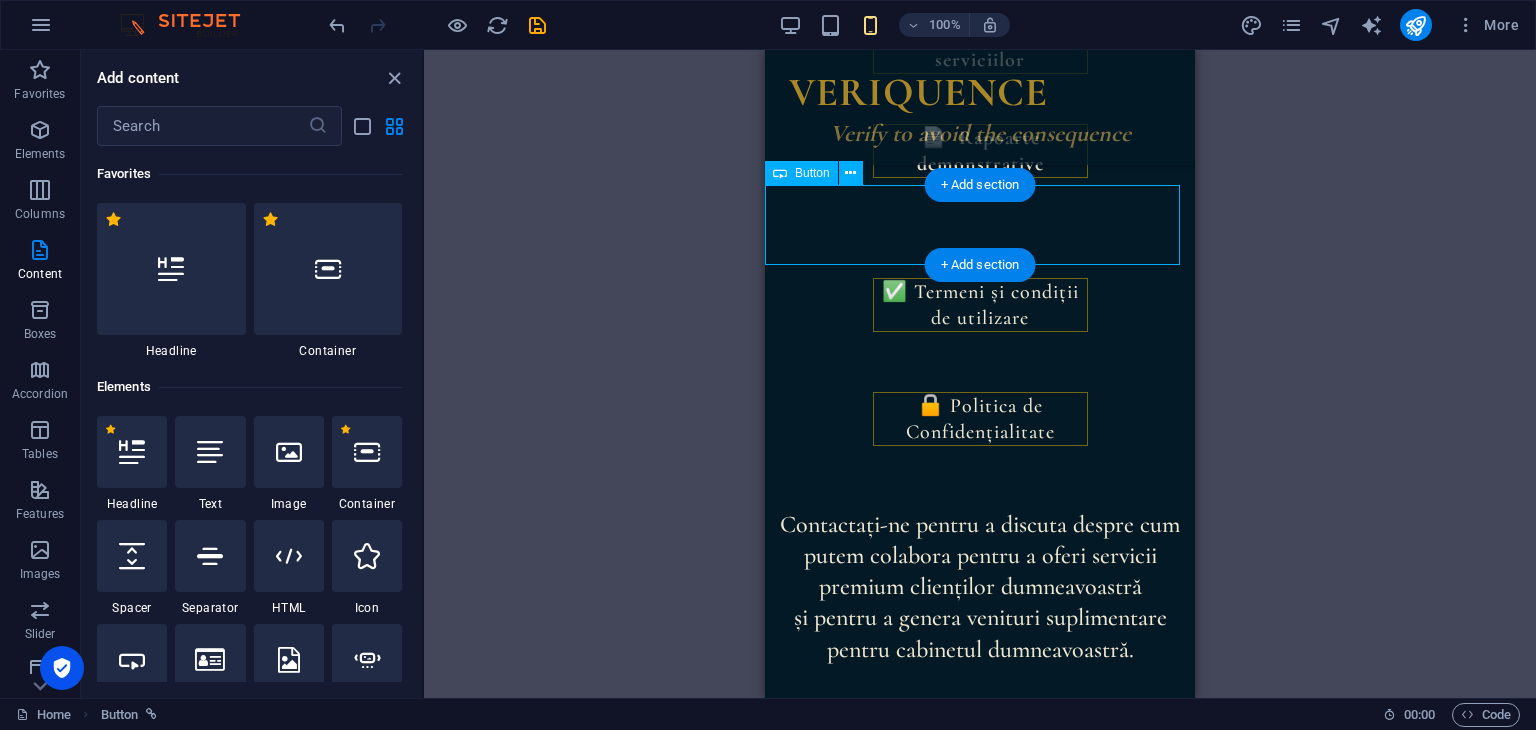click on "💡 Exemple de implementare a serviciilor" at bounding box center [980, 34] 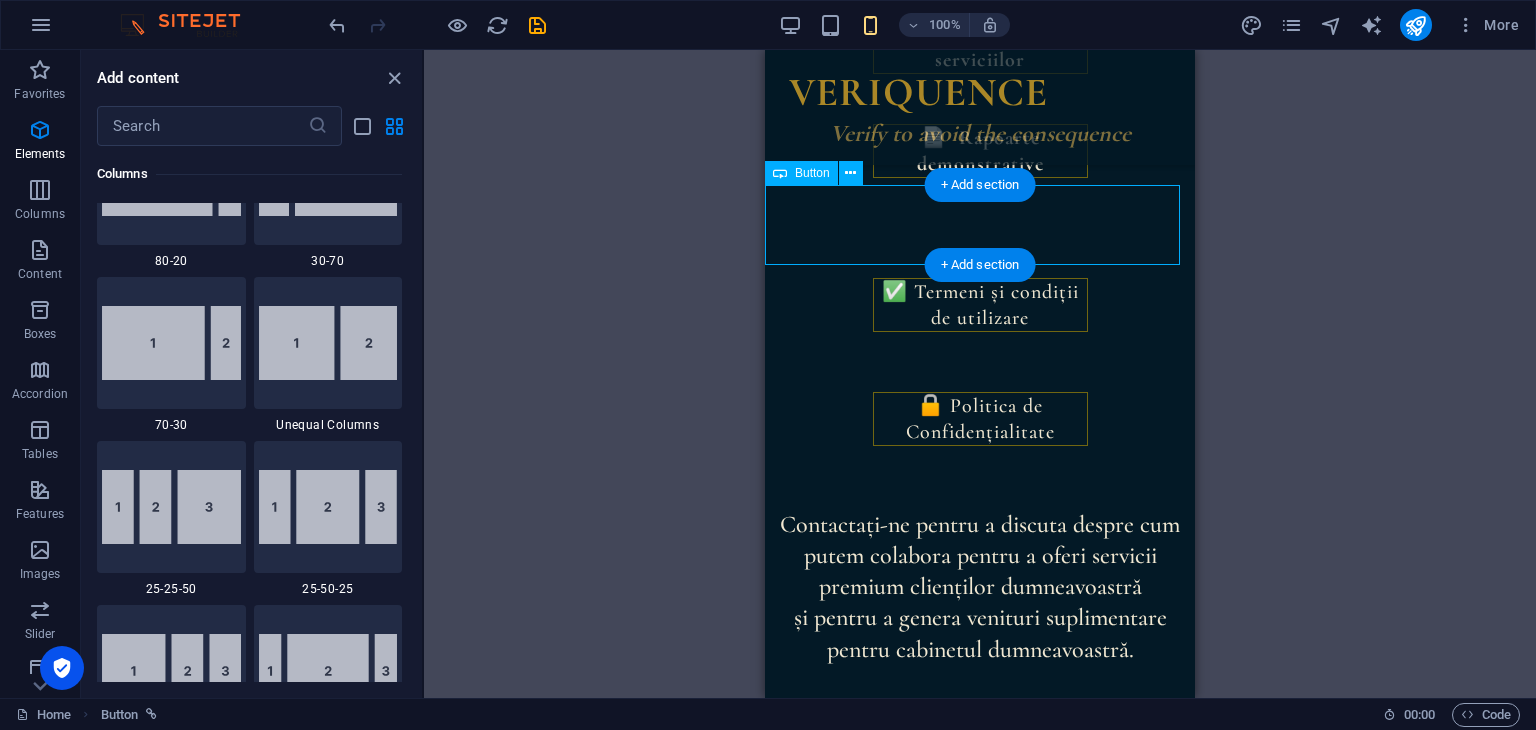 scroll, scrollTop: 3499, scrollLeft: 0, axis: vertical 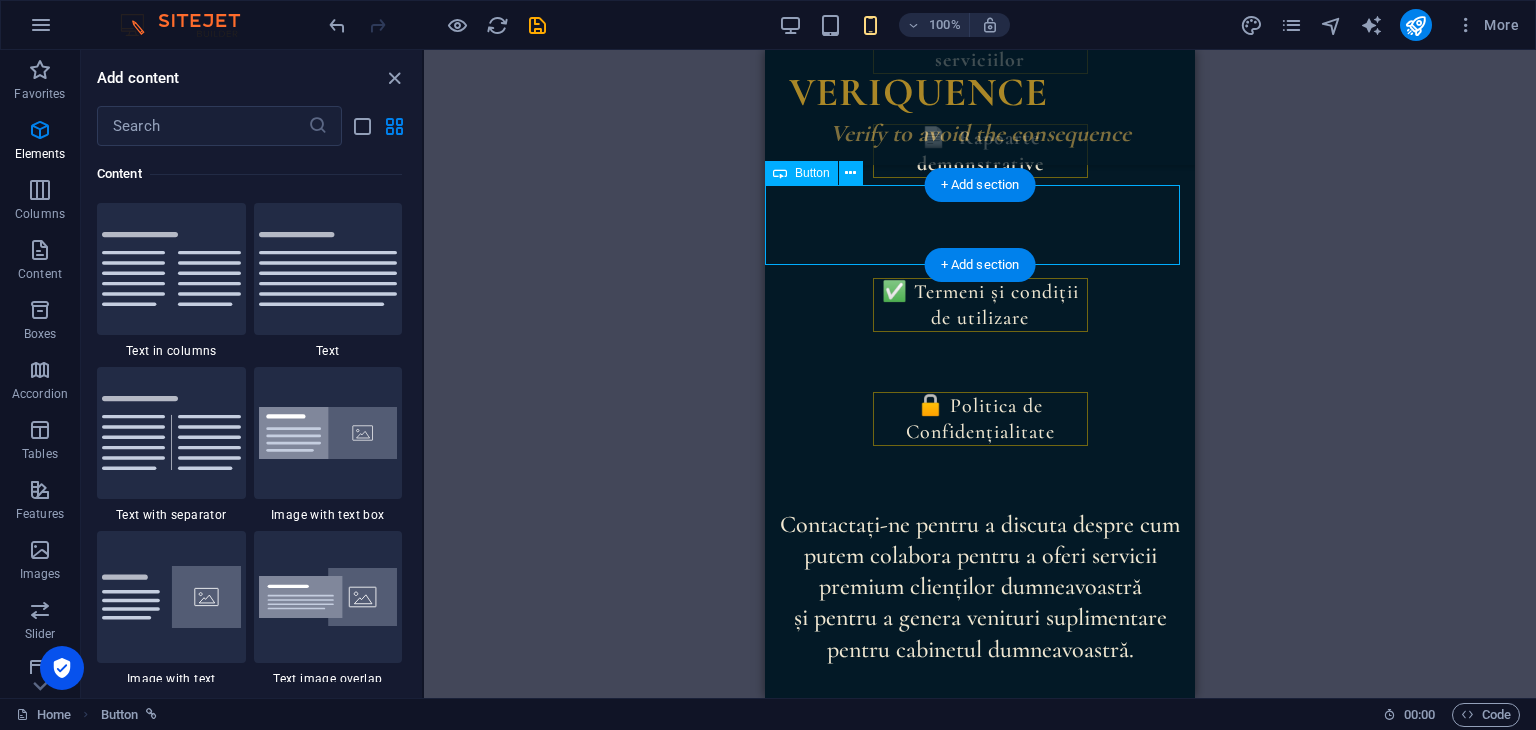 click on "💡 Exemple de implementare a serviciilor" at bounding box center [980, 34] 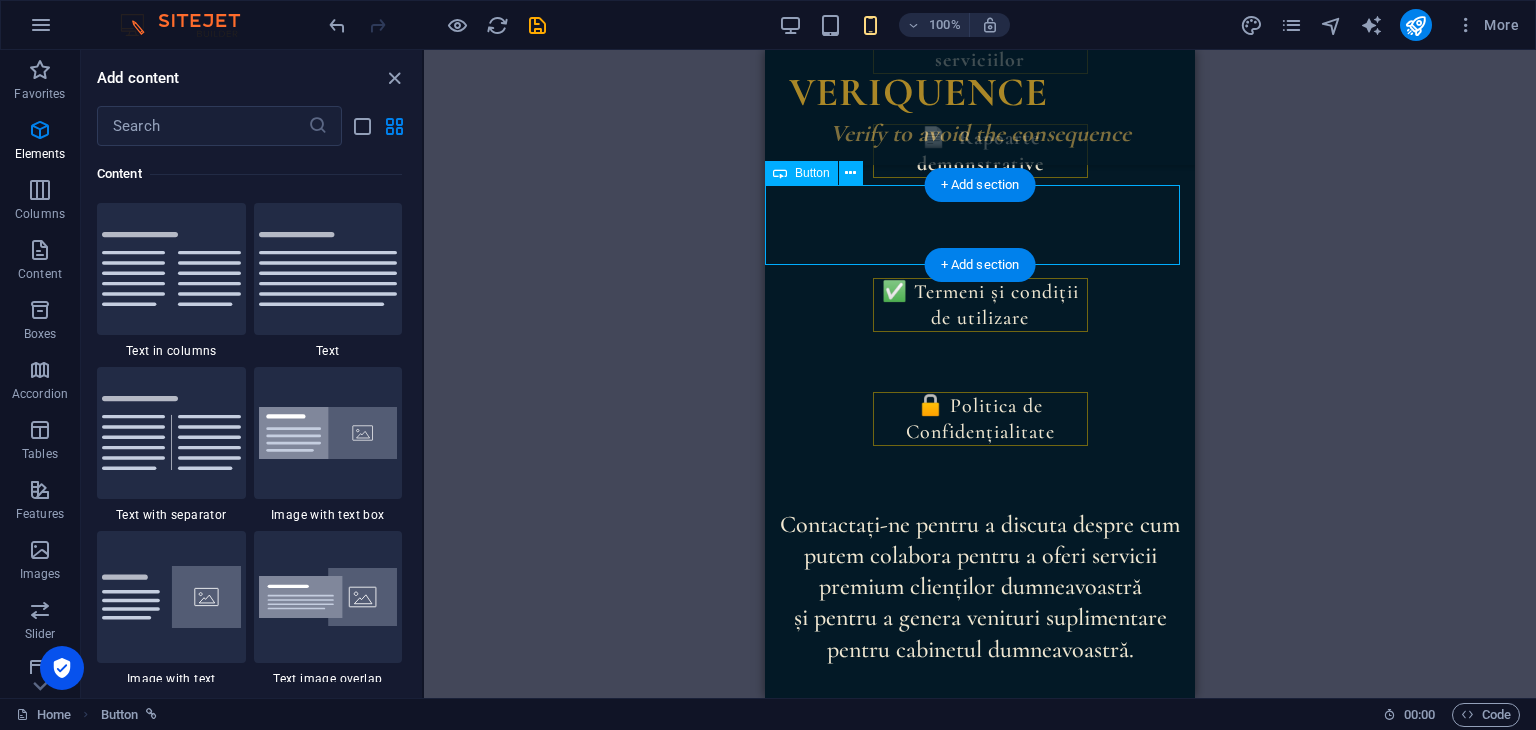 click on "💡 Exemple de implementare a serviciilor" at bounding box center (980, 34) 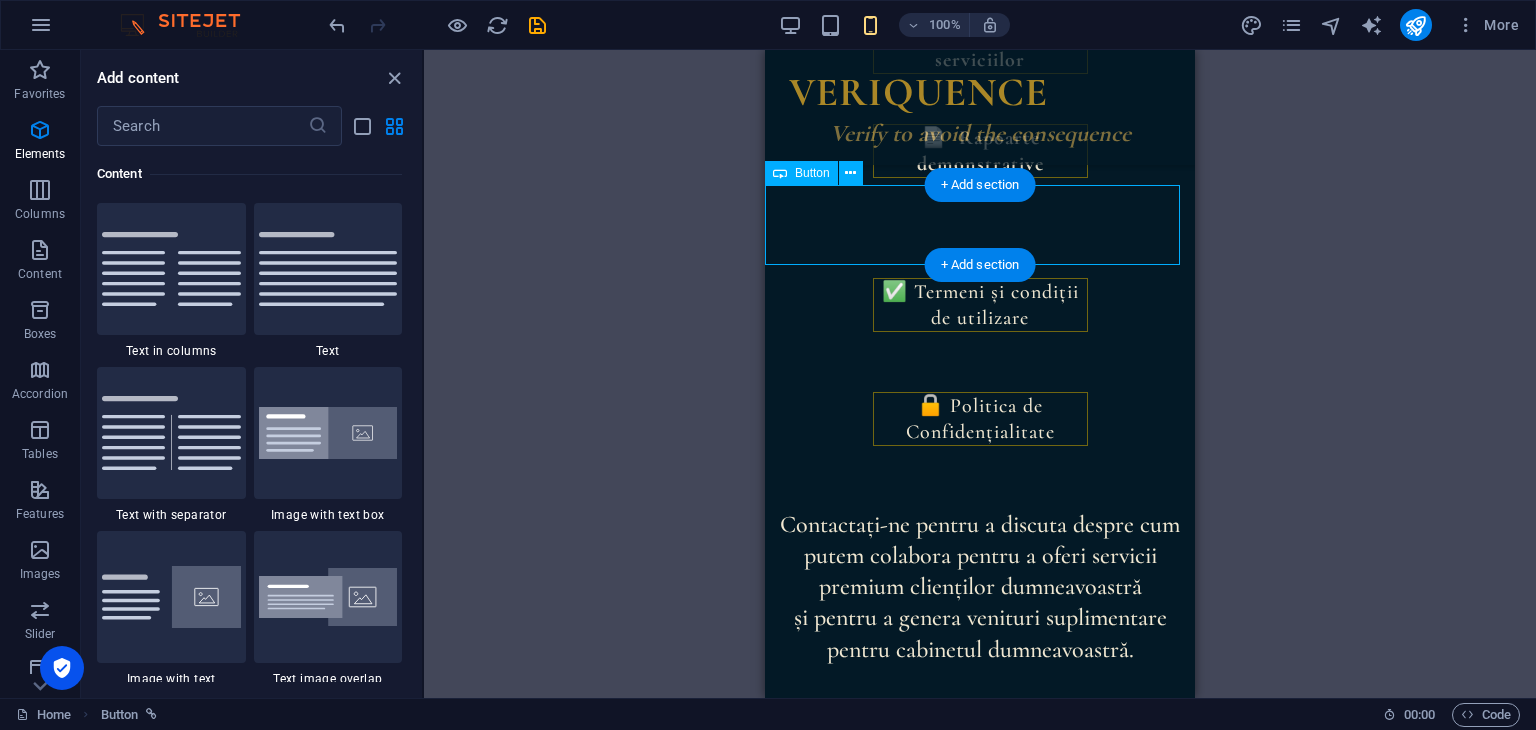 select on "%" 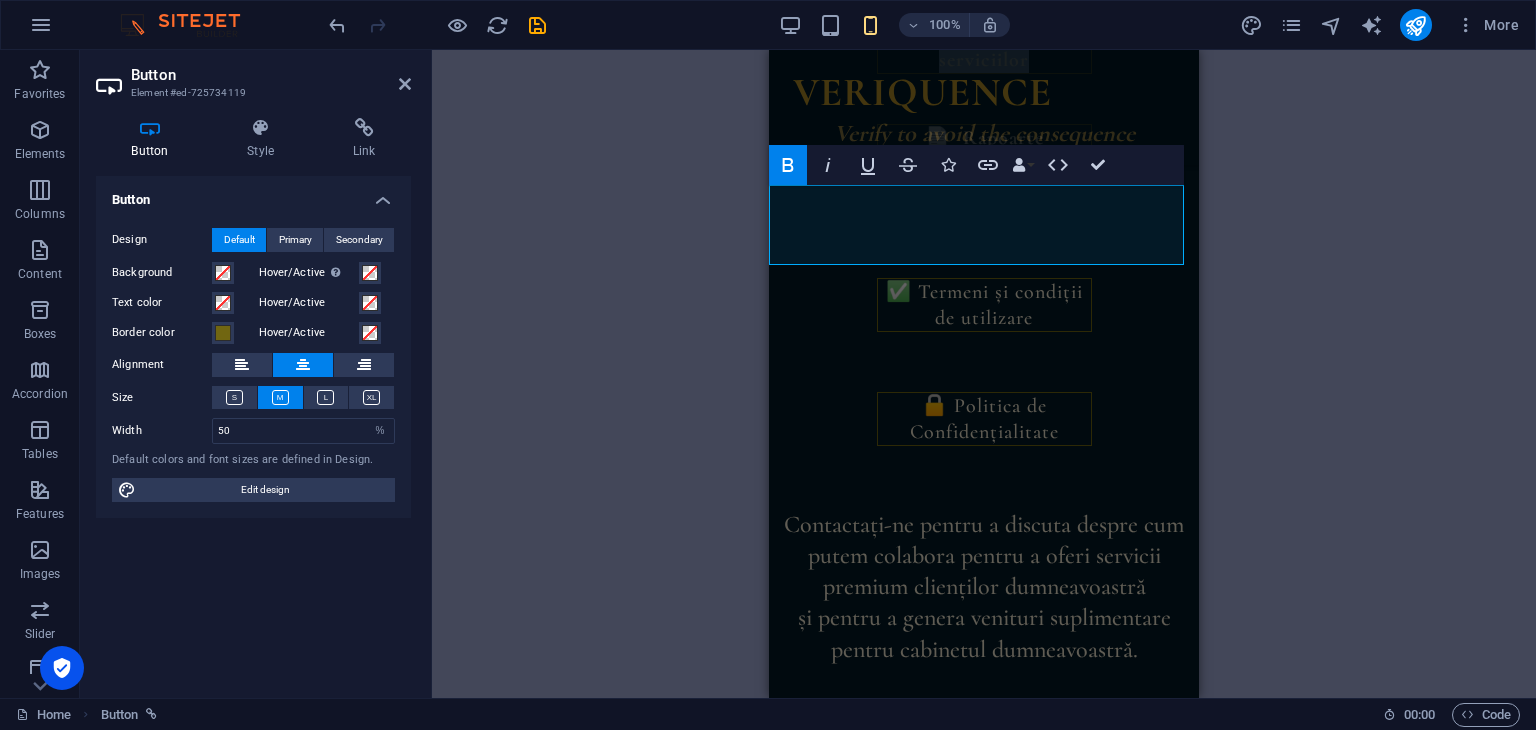 click on "💡 Exemple de implementare a serviciilor" at bounding box center [984, 34] 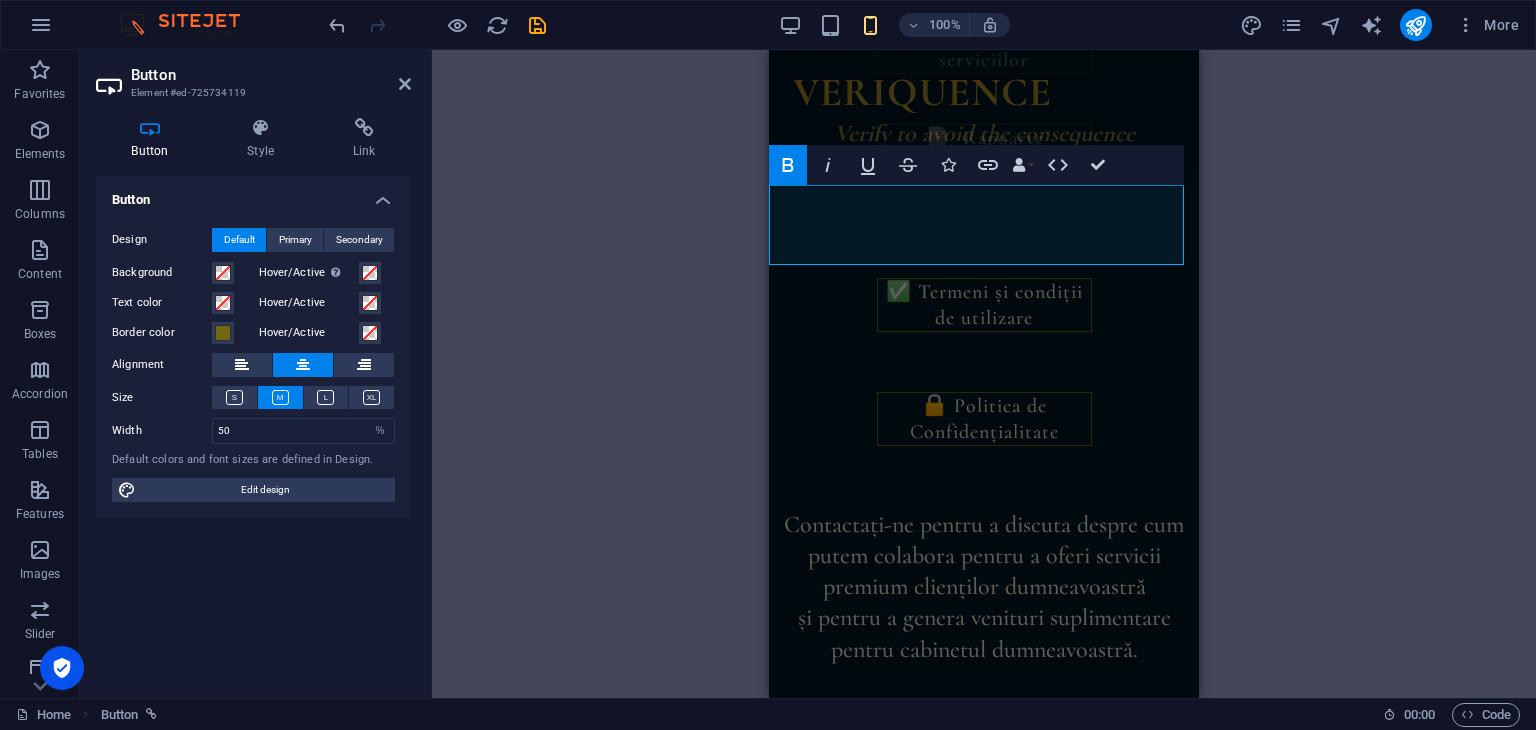 click on "💡 Exemple de implementare a serviciilor" at bounding box center (984, 34) 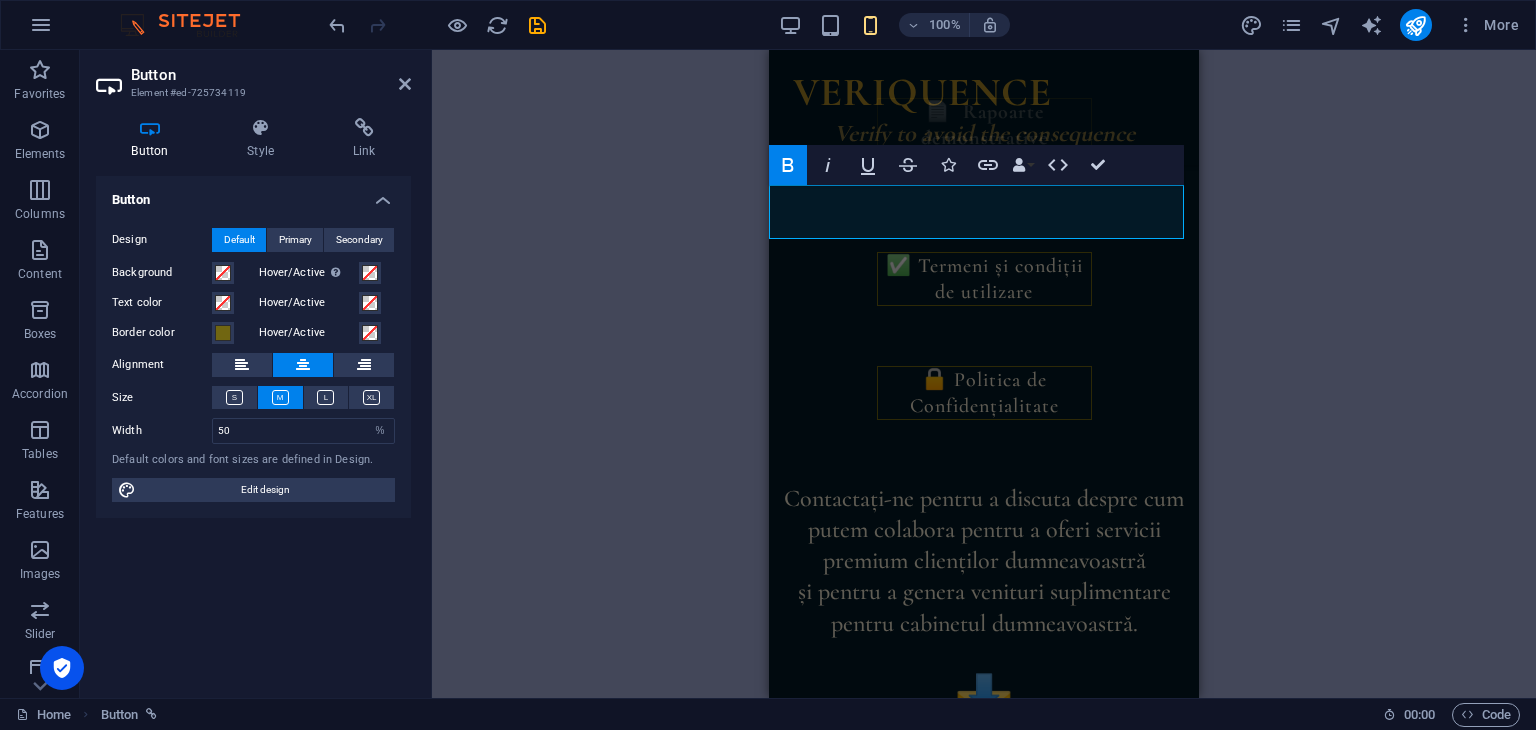 type 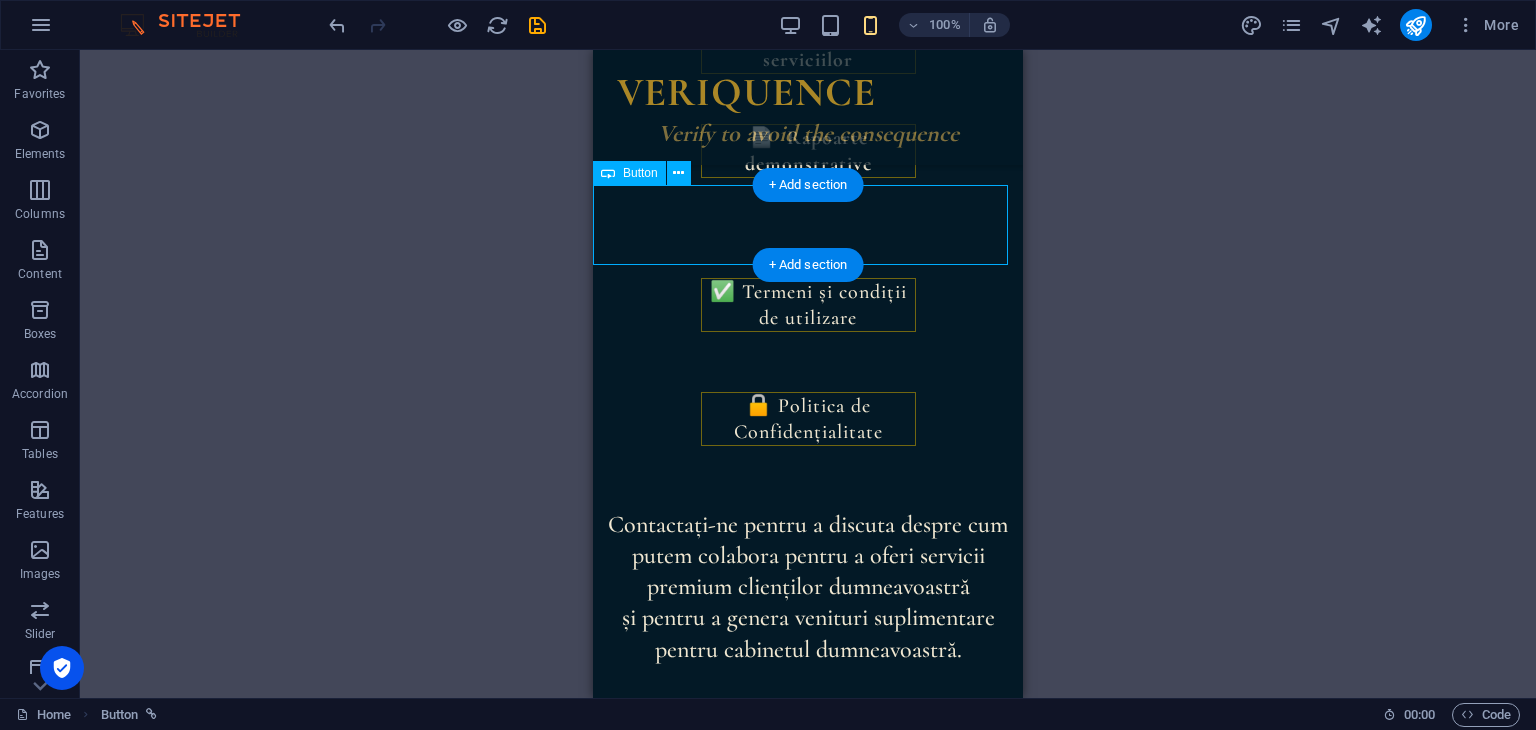 click on "💡 Scenarii de implementare a serviciilor" at bounding box center (808, 34) 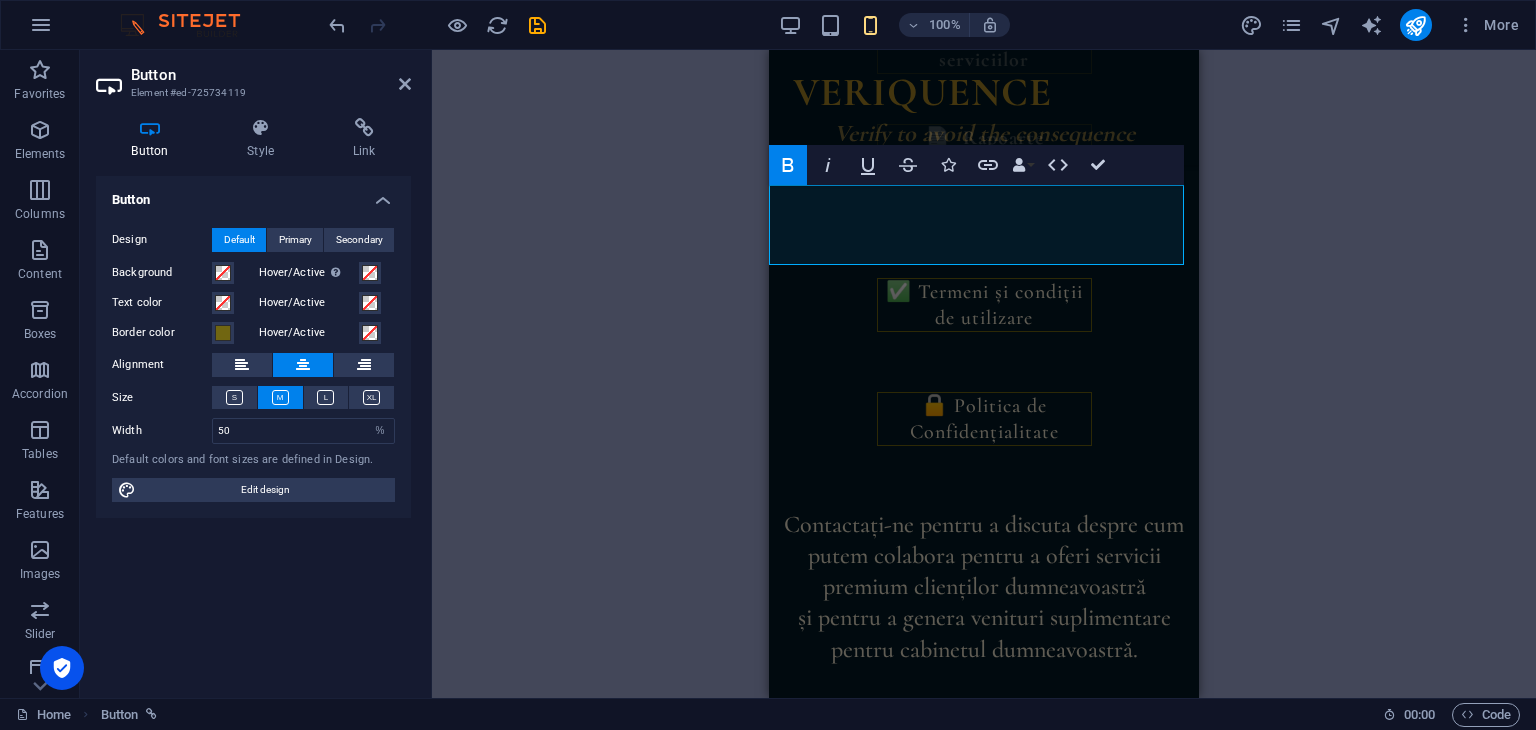 click on "💡 Scenarii de implementare a serviciilor" at bounding box center (984, 34) 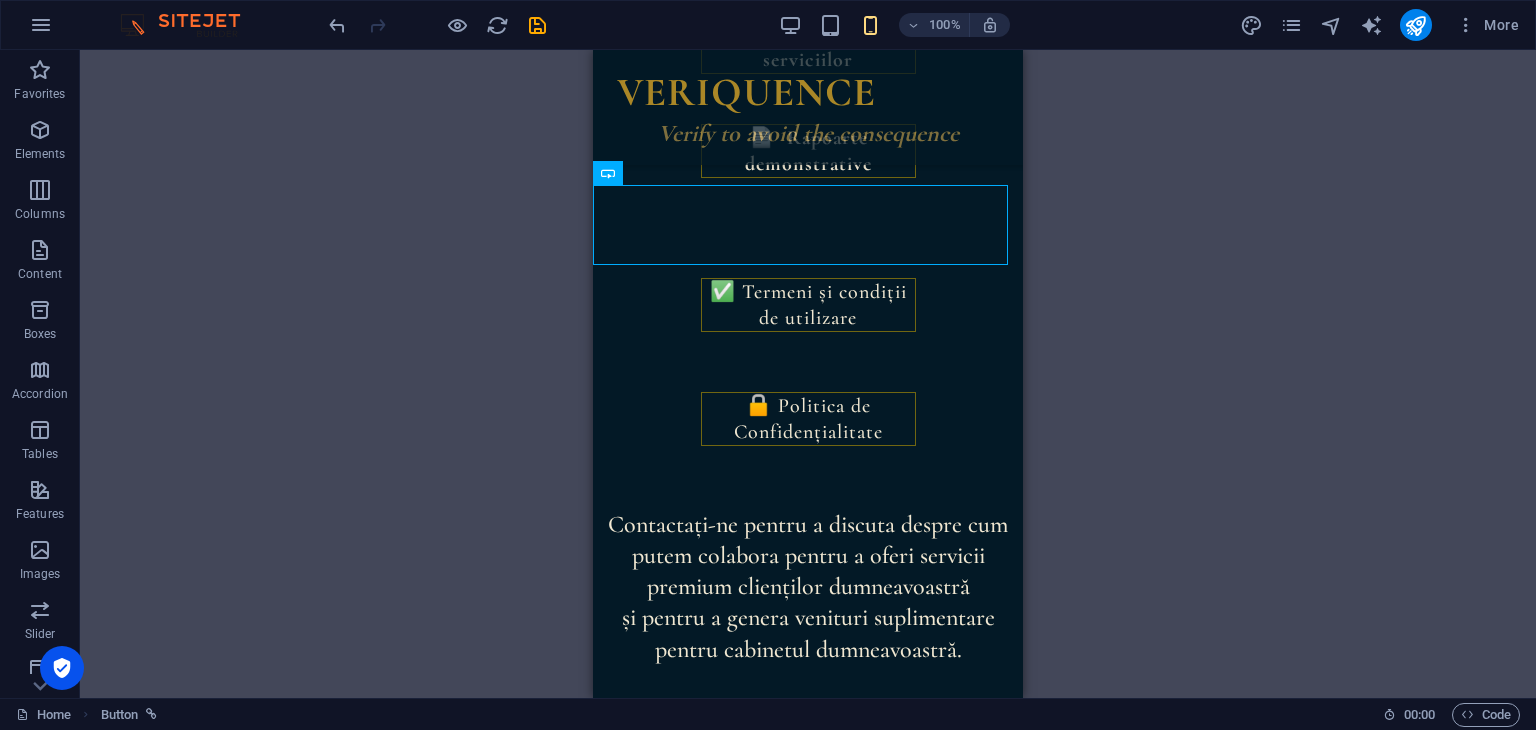 click on "Container   Text   Container   Text   Container   Text   Container   Text   Text   Spacer   Spacer   Button   Spacer   Button   Spacer   Button   Text   Button   Menu Bar   Banner   Text   Logo" at bounding box center [808, 374] 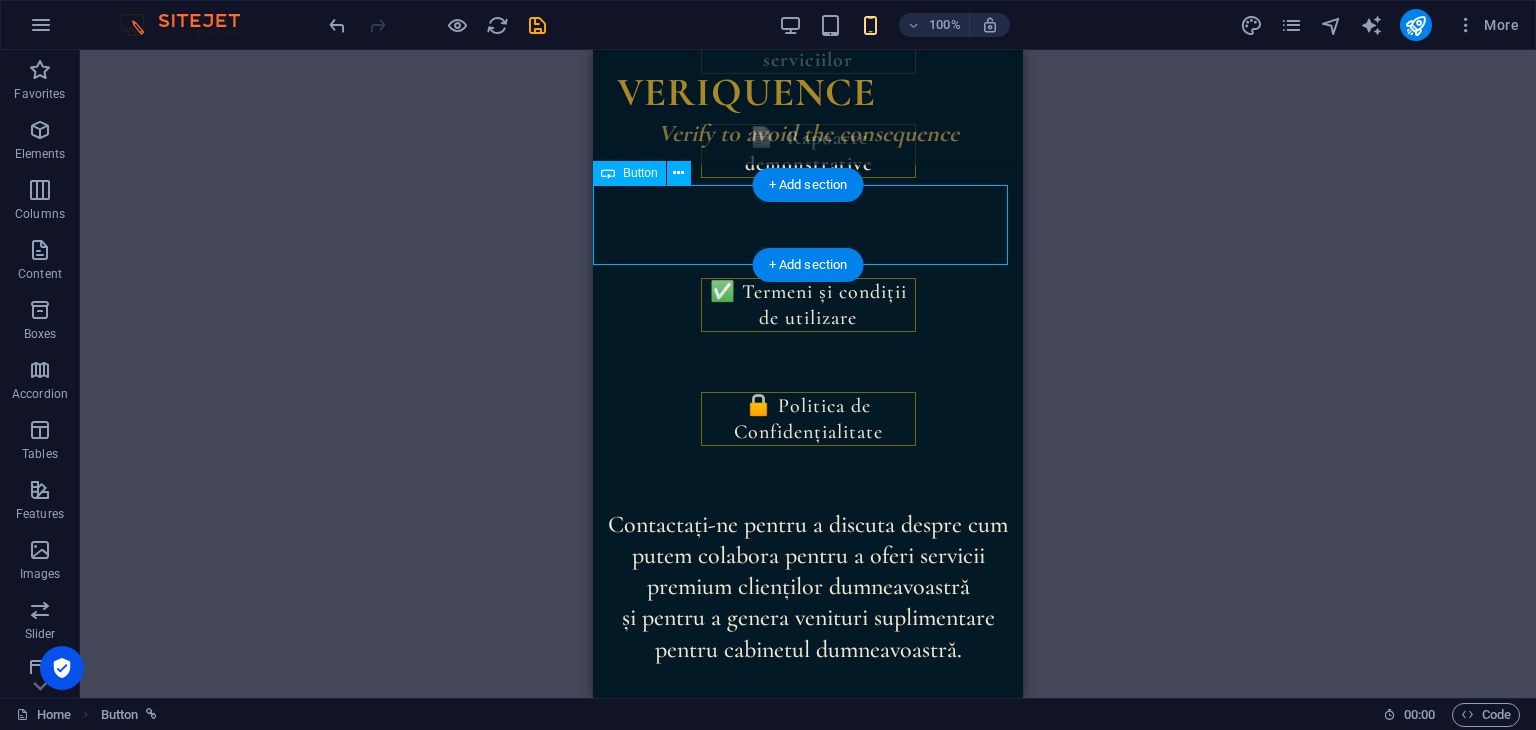 click on "🛠  Scenarii de implementare a serviciilor" at bounding box center (808, 34) 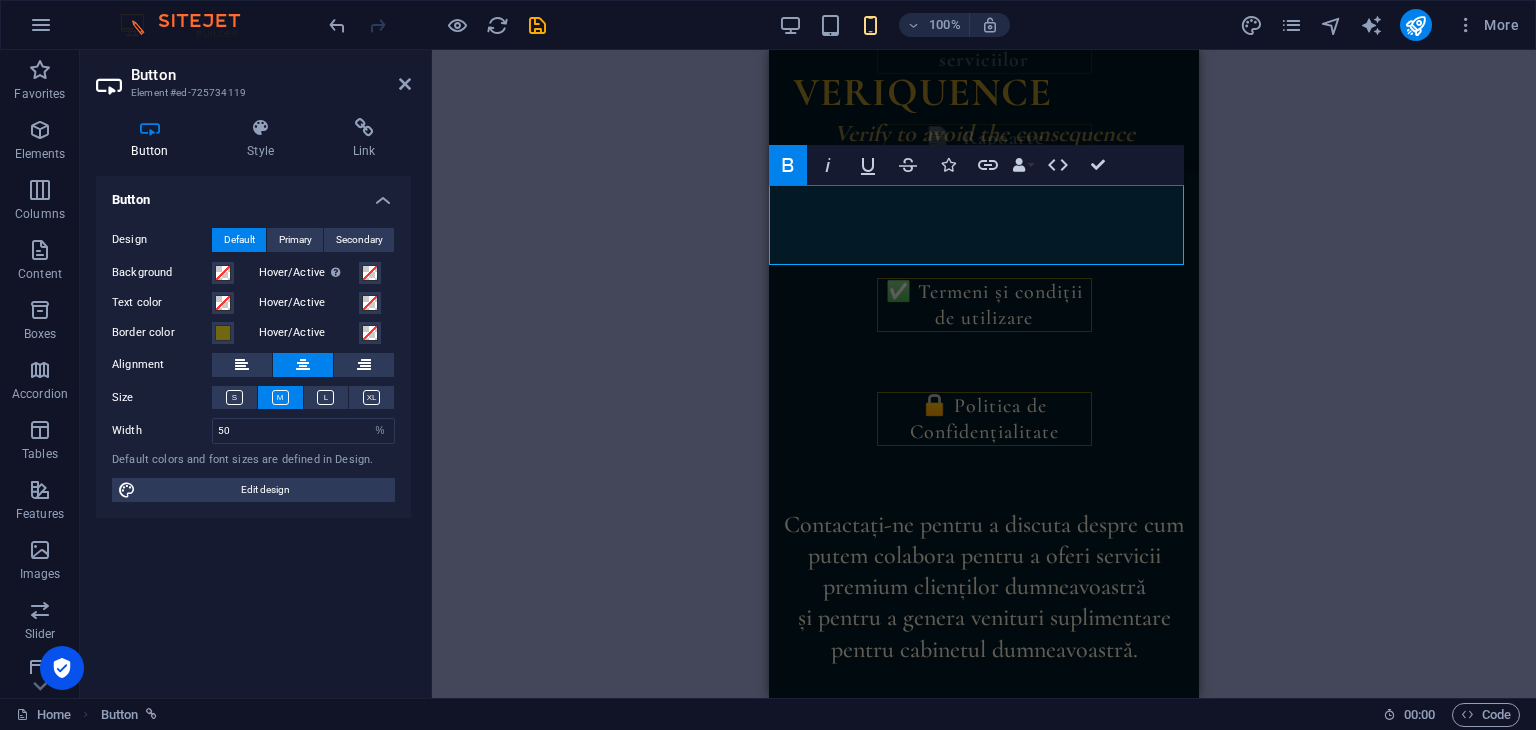 click on "🛠  Scenarii de implementare a serviciilor" at bounding box center (984, 34) 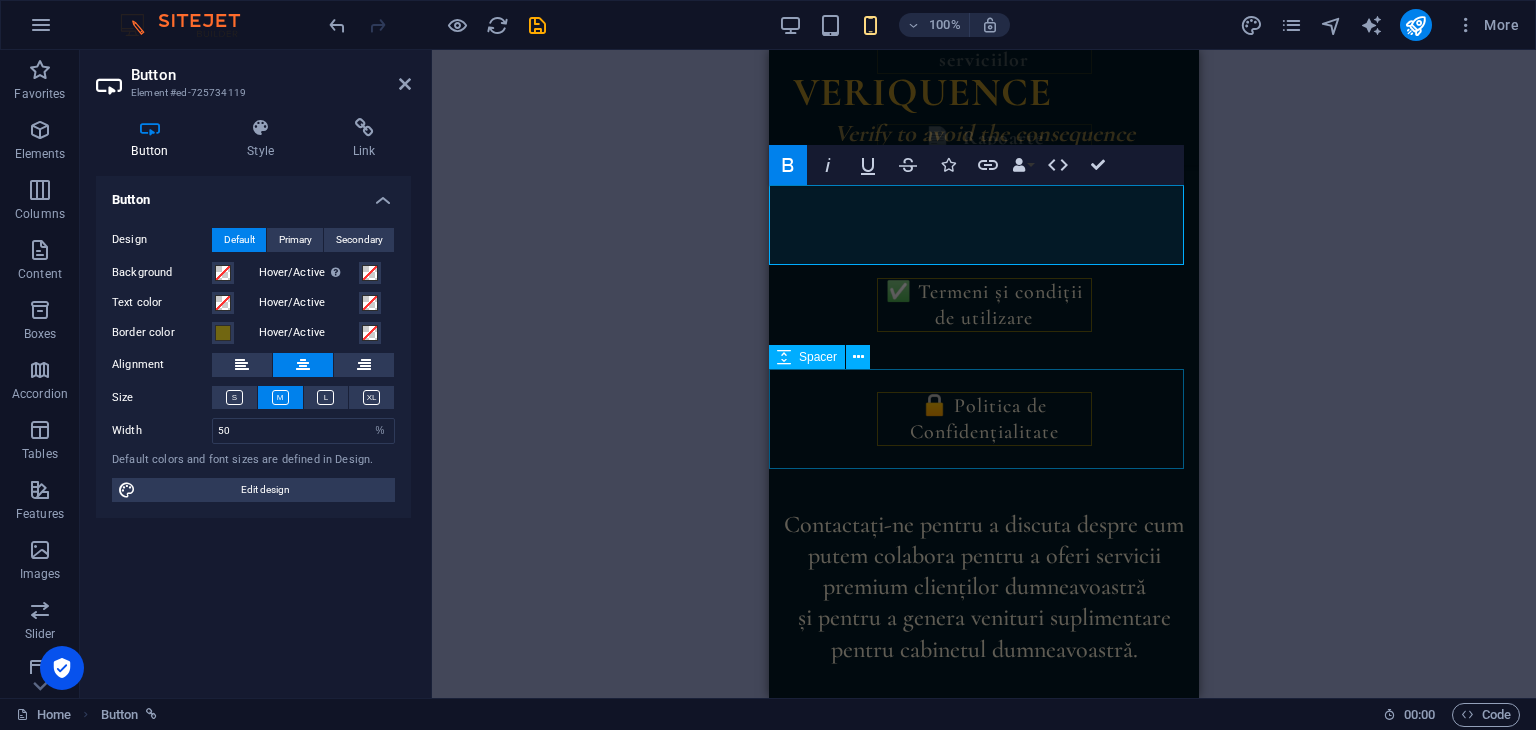 scroll, scrollTop: 0, scrollLeft: 4, axis: horizontal 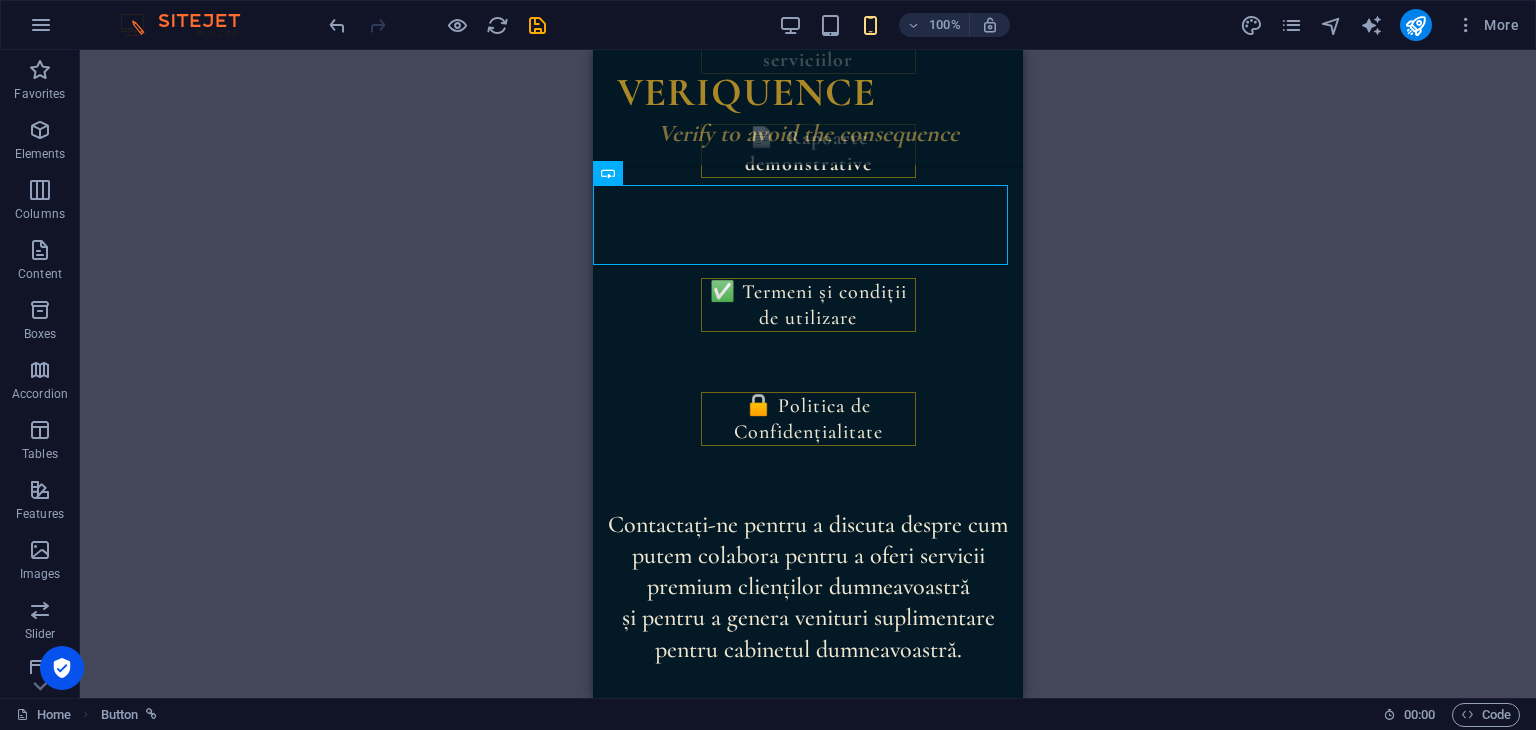 click on "Container   Text   Container   Text   Container   Text   Container   Text   Text   Spacer   Spacer   Button   Spacer   Button   Spacer   Button   Text   Button   Menu Bar   Banner   Text   Logo" at bounding box center (808, 374) 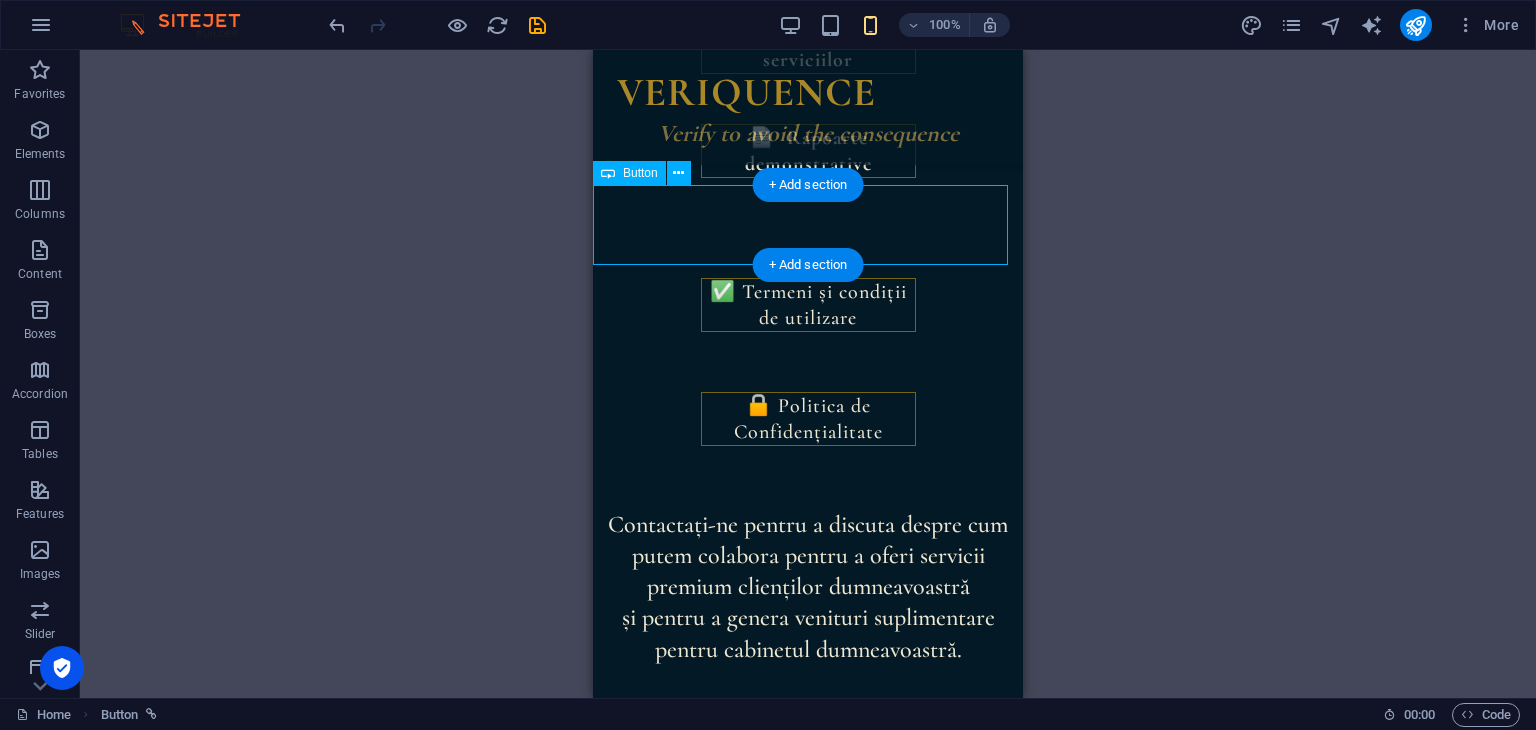 click on "🚀   Scenarii de implementare a serviciilor" at bounding box center [808, 34] 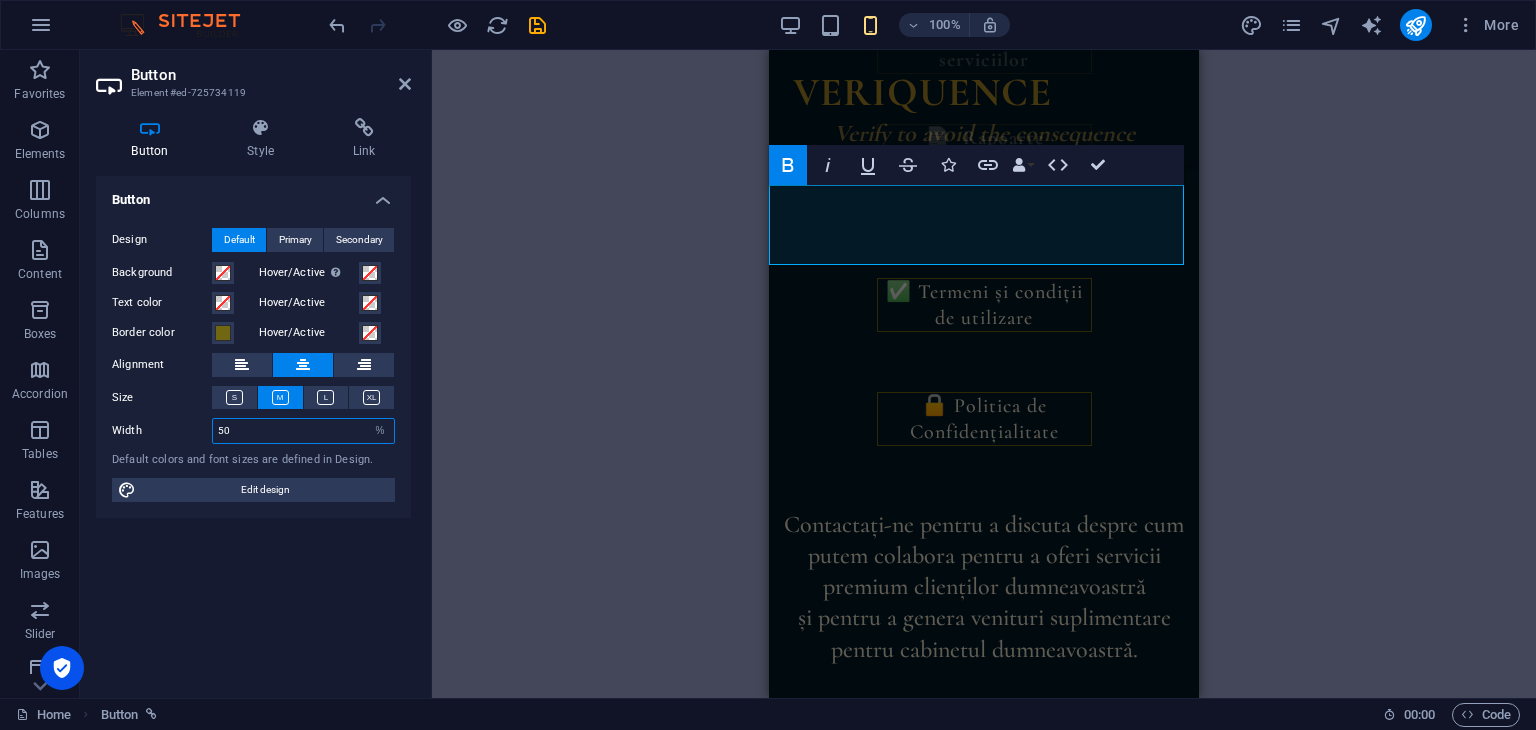 drag, startPoint x: 252, startPoint y: 430, endPoint x: 148, endPoint y: 425, distance: 104.120125 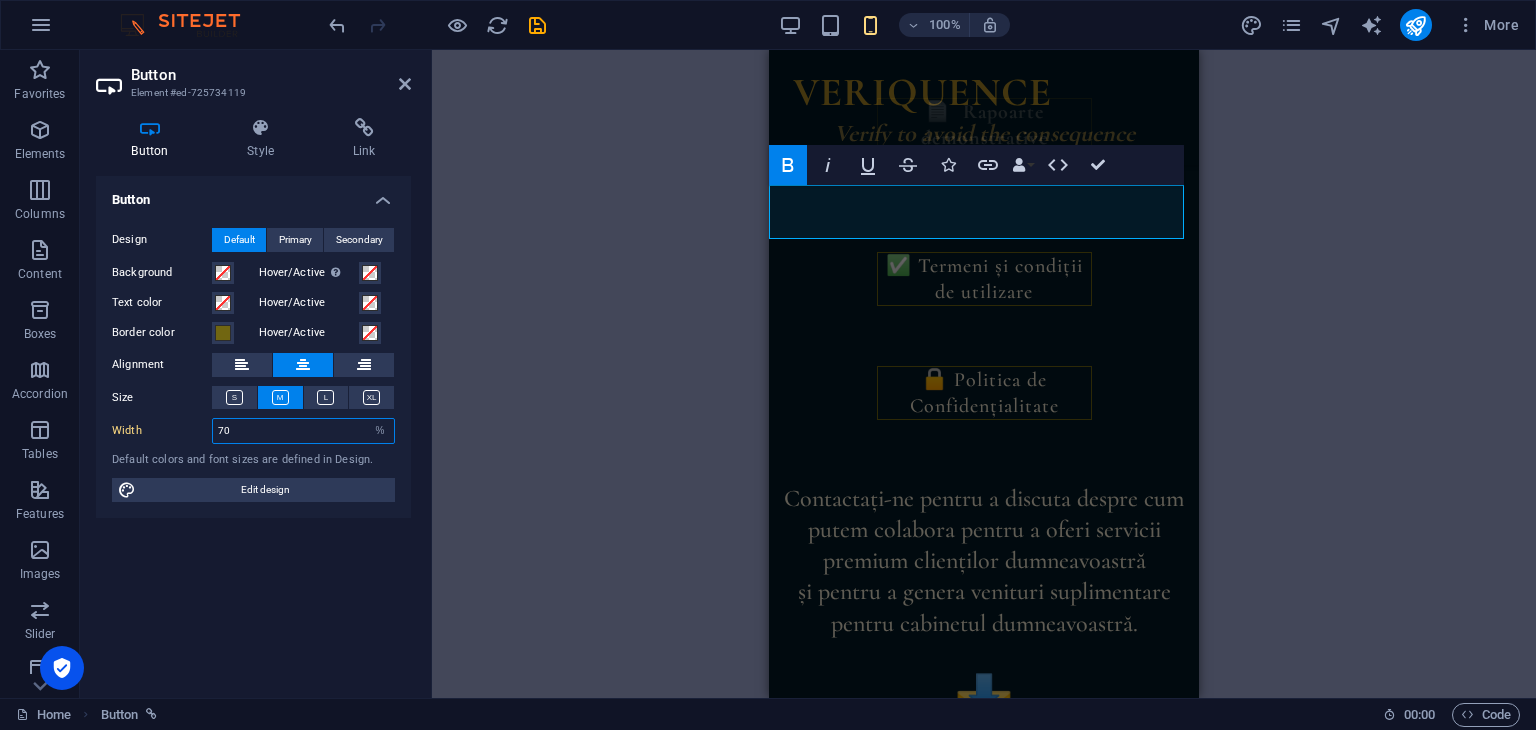 type on "70" 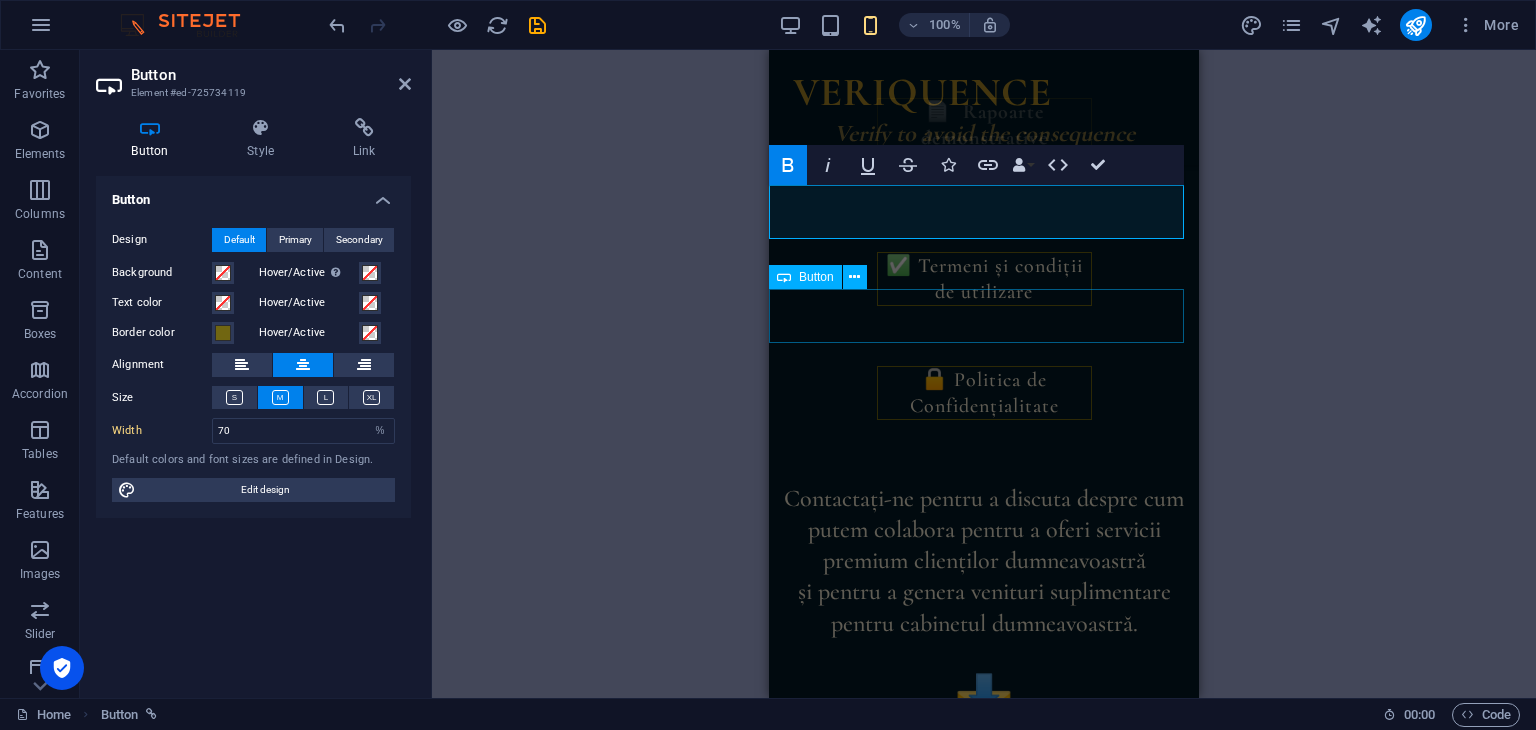 click on "📄  Rapoarte demonstrative" at bounding box center (984, 125) 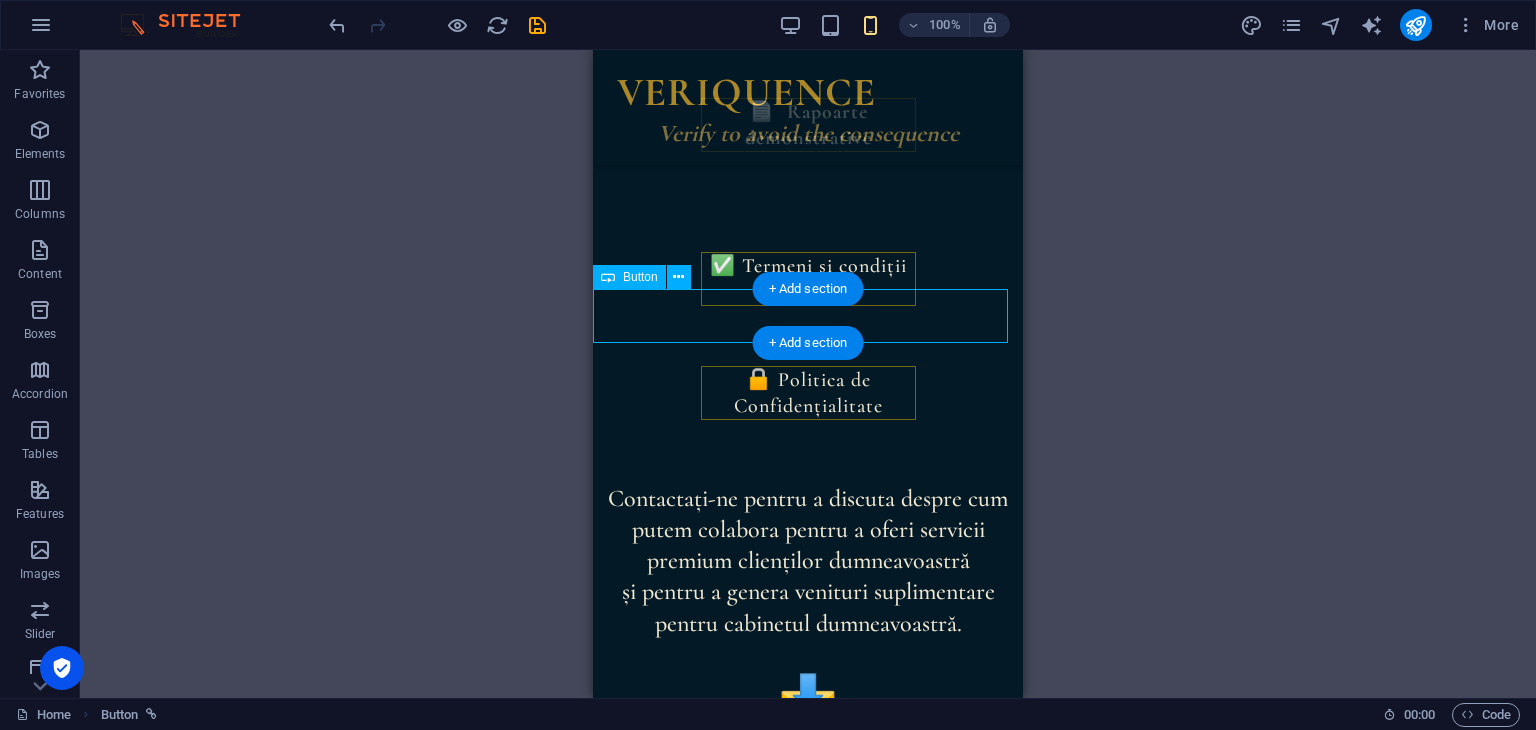 click on "📄  Rapoarte demonstrative" at bounding box center (808, 125) 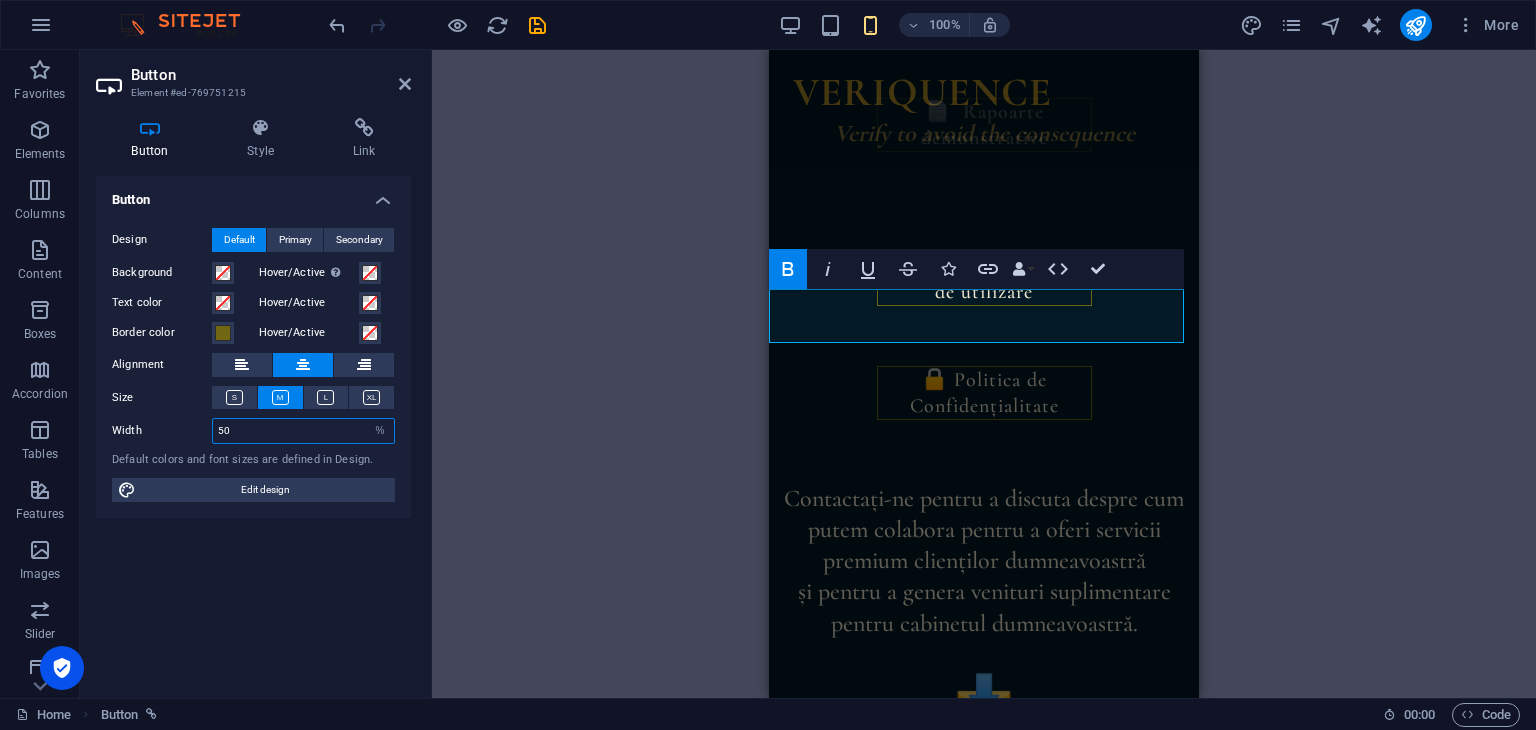 drag, startPoint x: 247, startPoint y: 432, endPoint x: 196, endPoint y: 426, distance: 51.351727 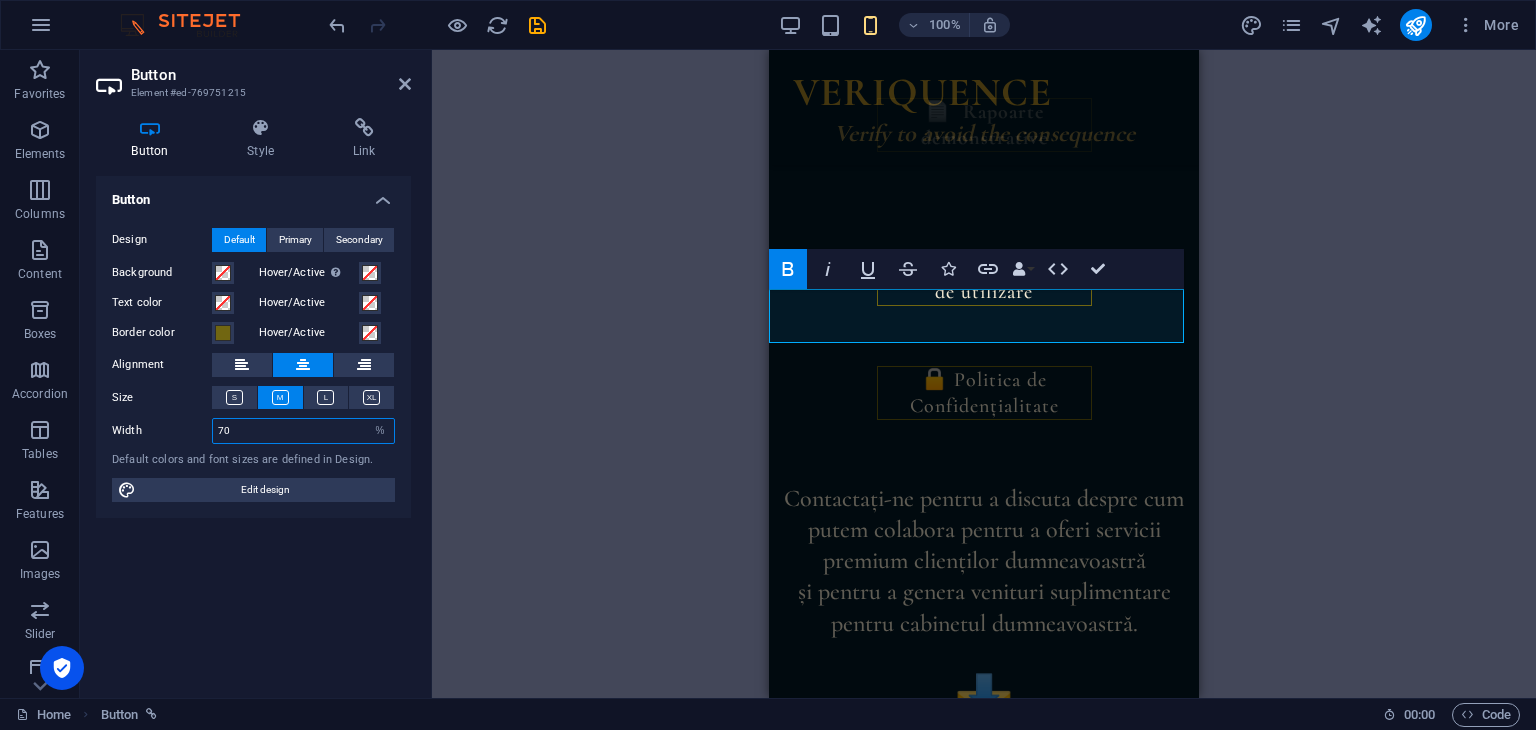 type on "70" 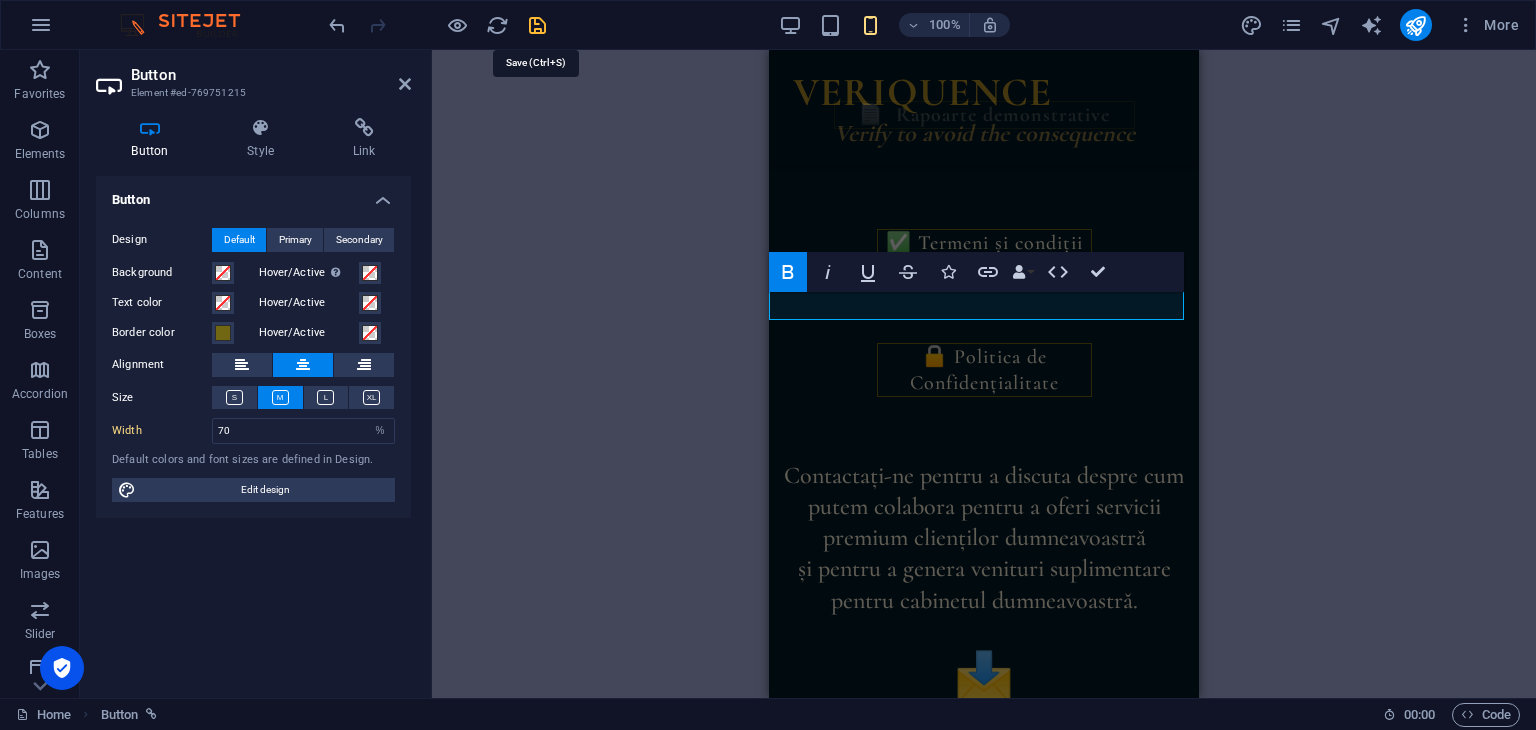 click at bounding box center [537, 25] 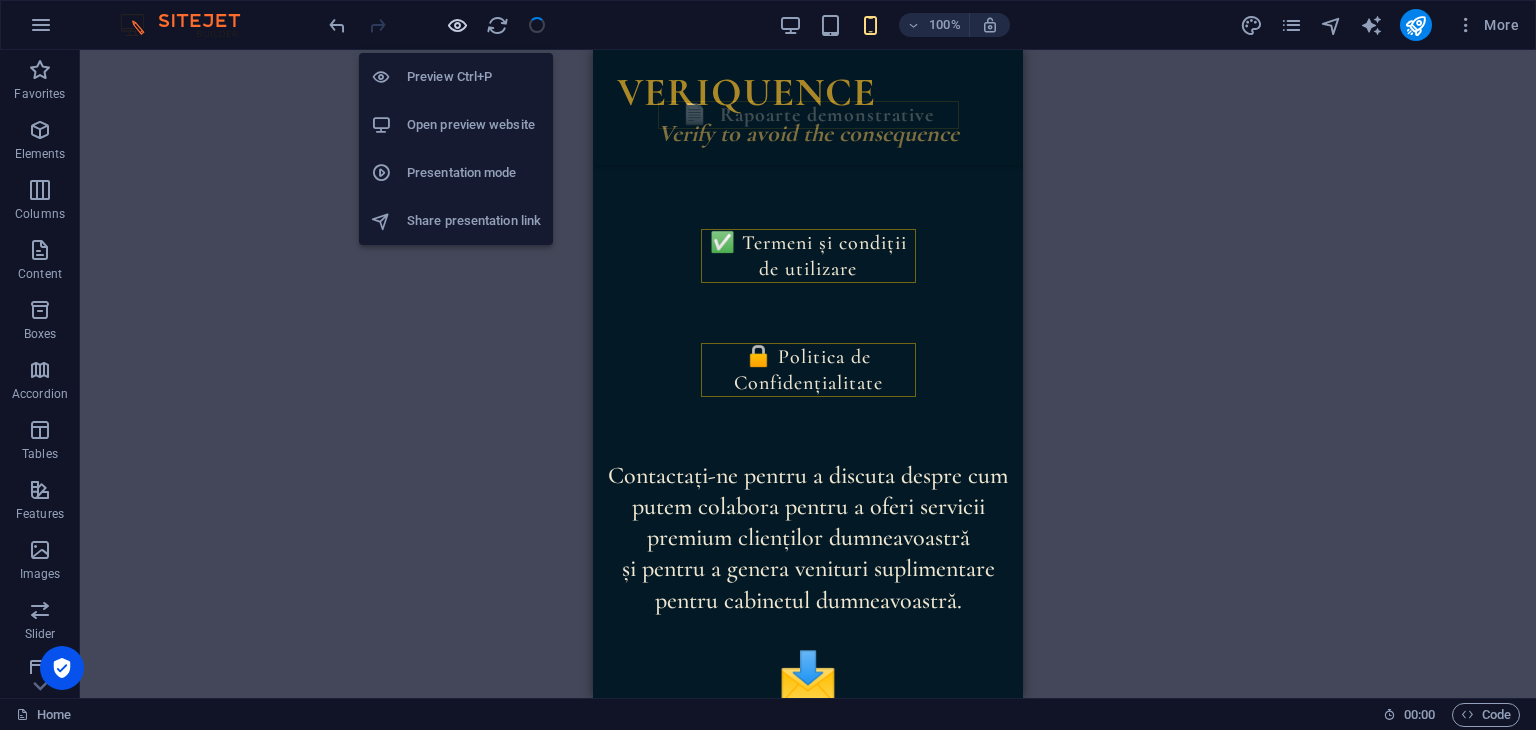click at bounding box center [457, 25] 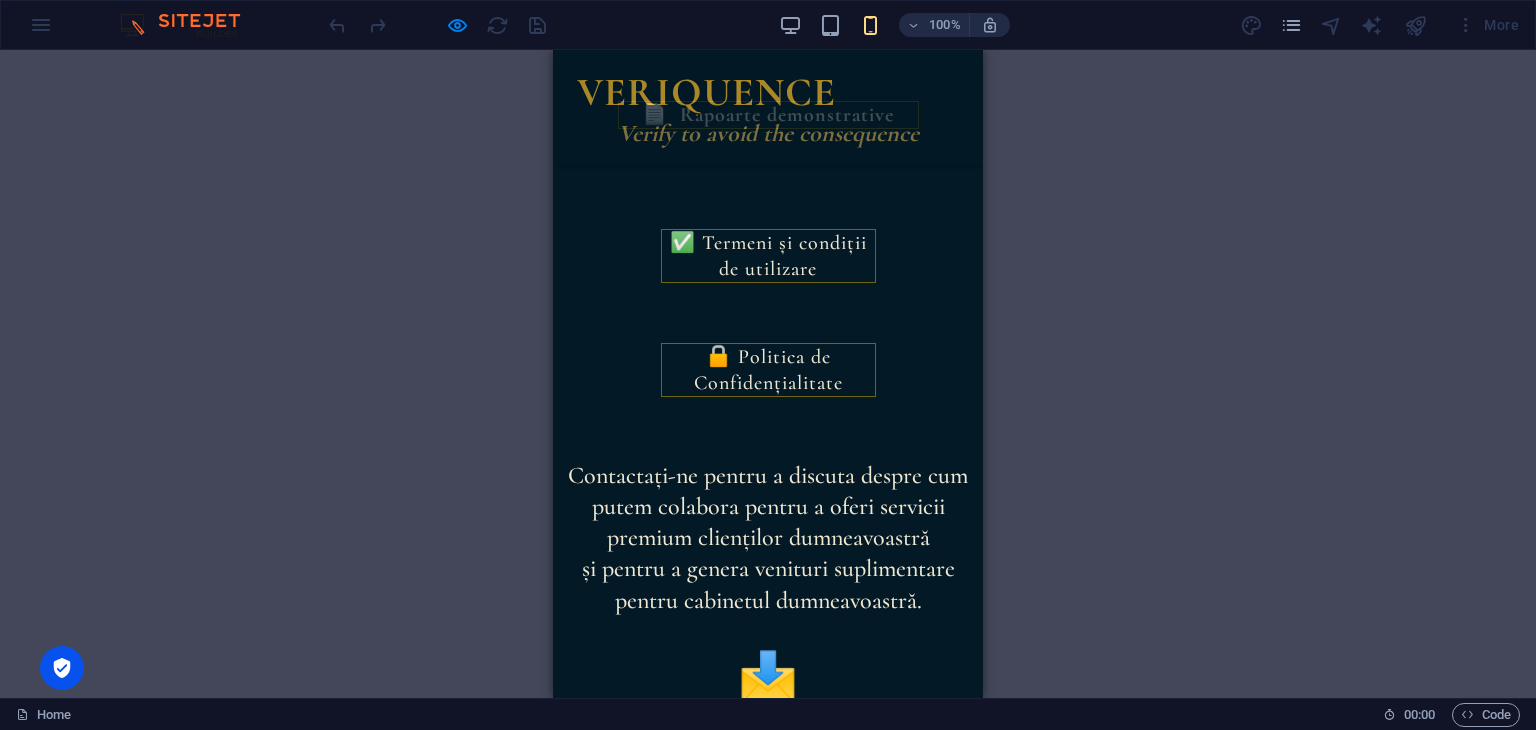 click on "✅ Termeni și condiții de utilizare" at bounding box center [768, 256] 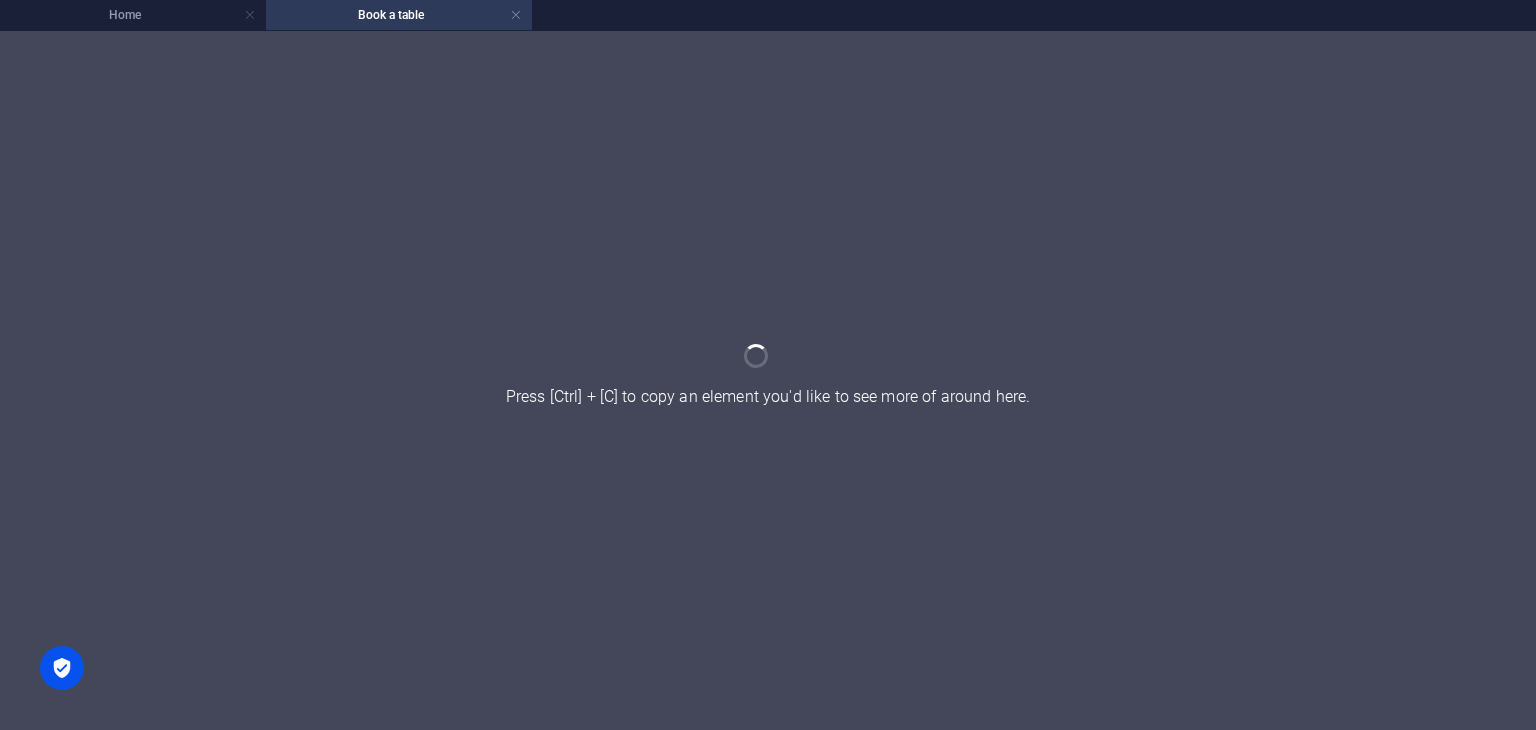 click at bounding box center (768, 380) 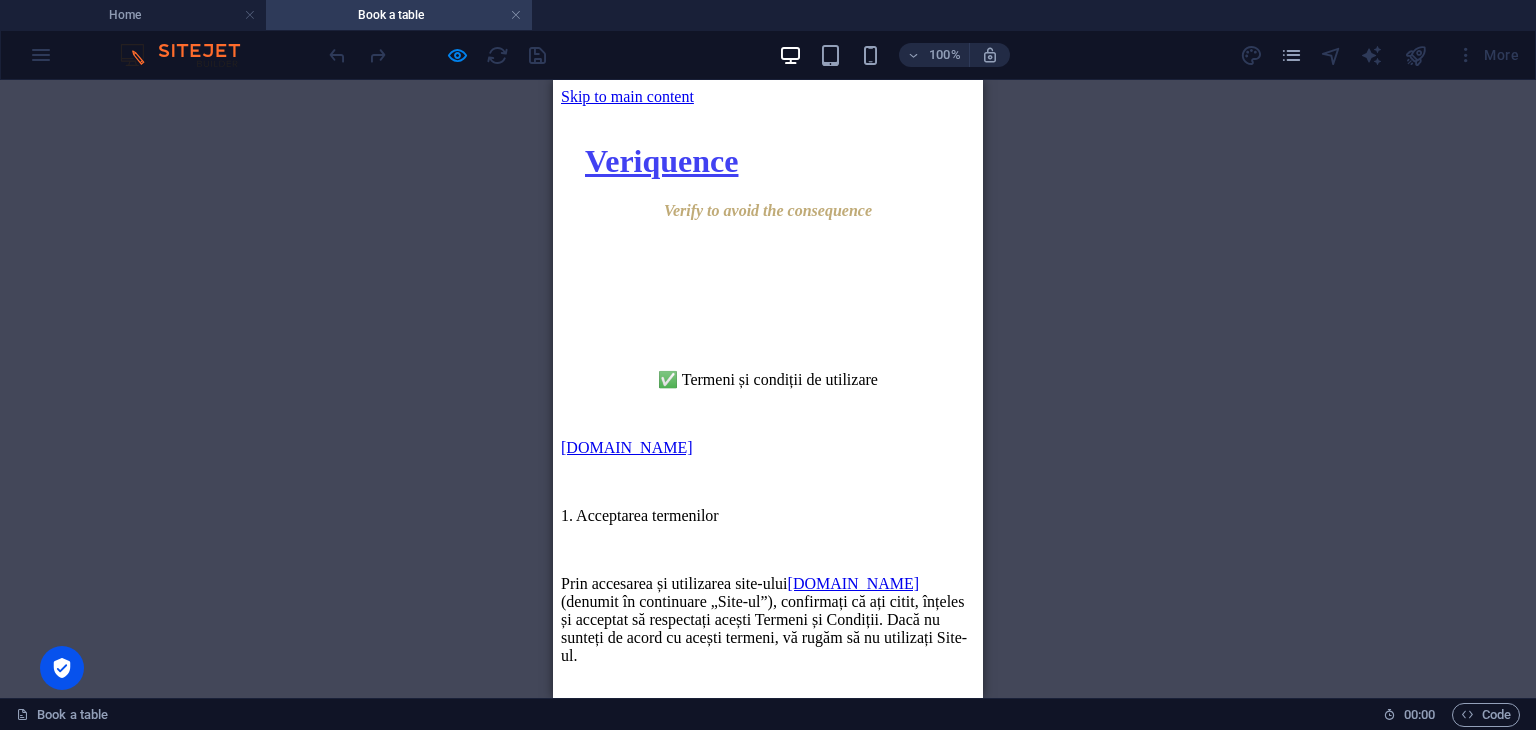 scroll, scrollTop: 0, scrollLeft: 0, axis: both 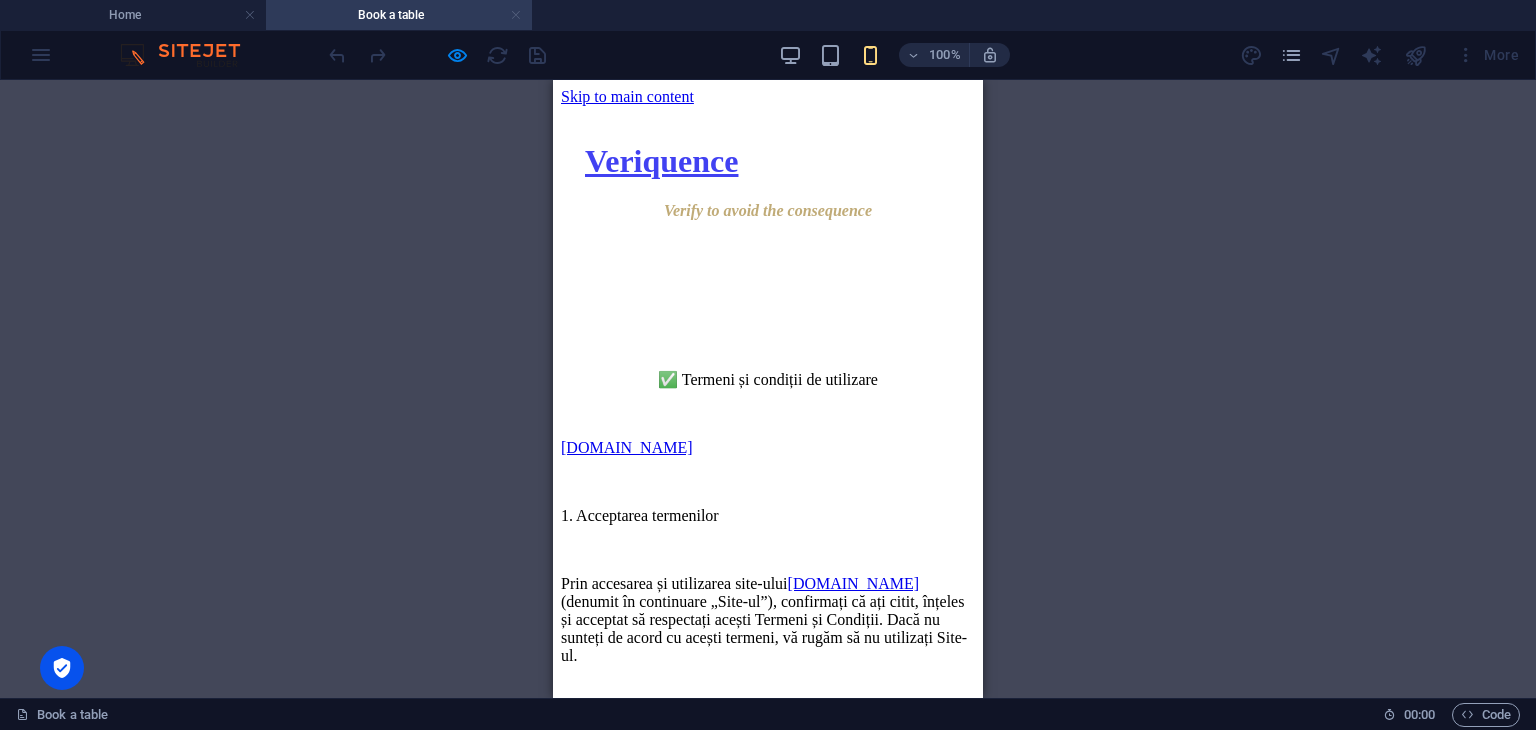 drag, startPoint x: 523, startPoint y: 9, endPoint x: 512, endPoint y: 14, distance: 12.083046 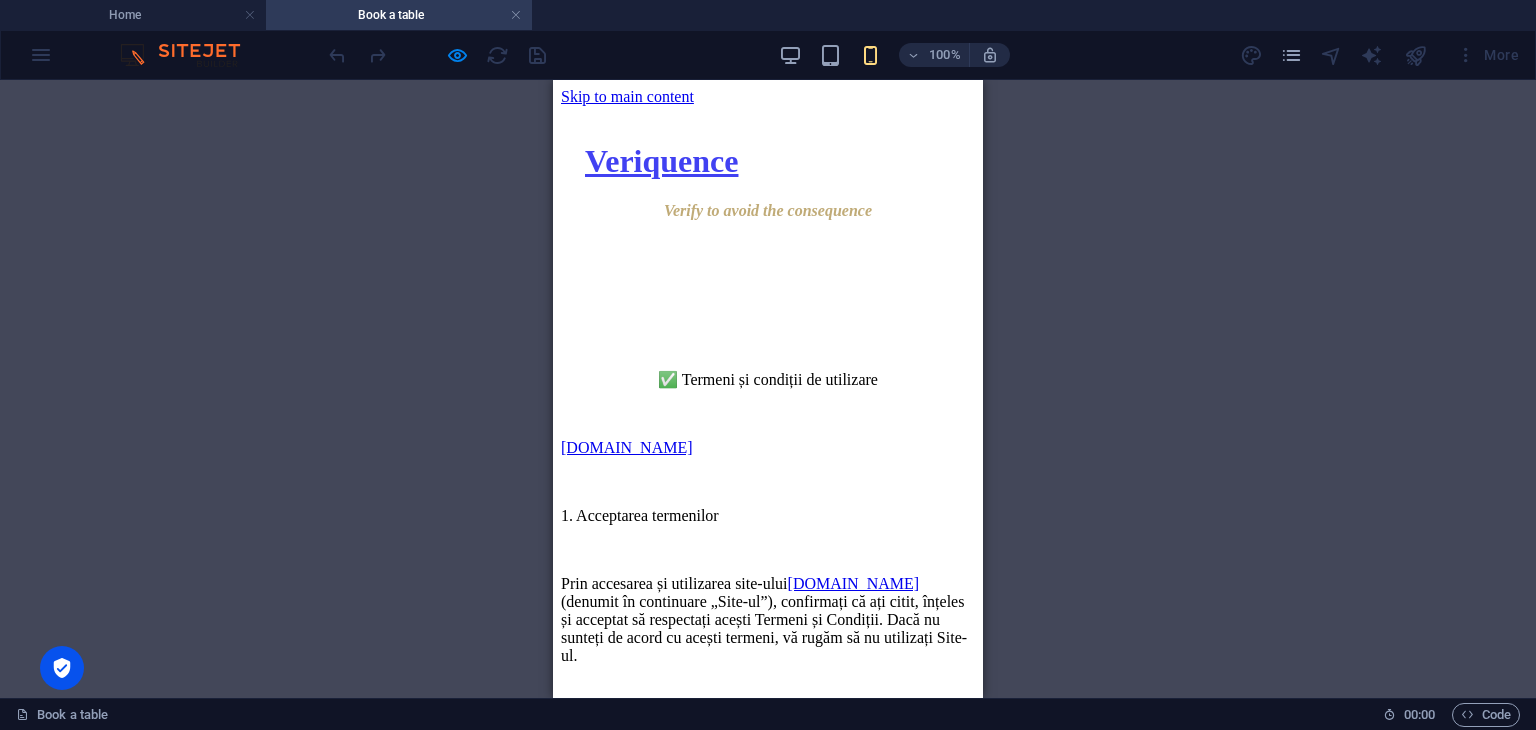 click at bounding box center [516, 15] 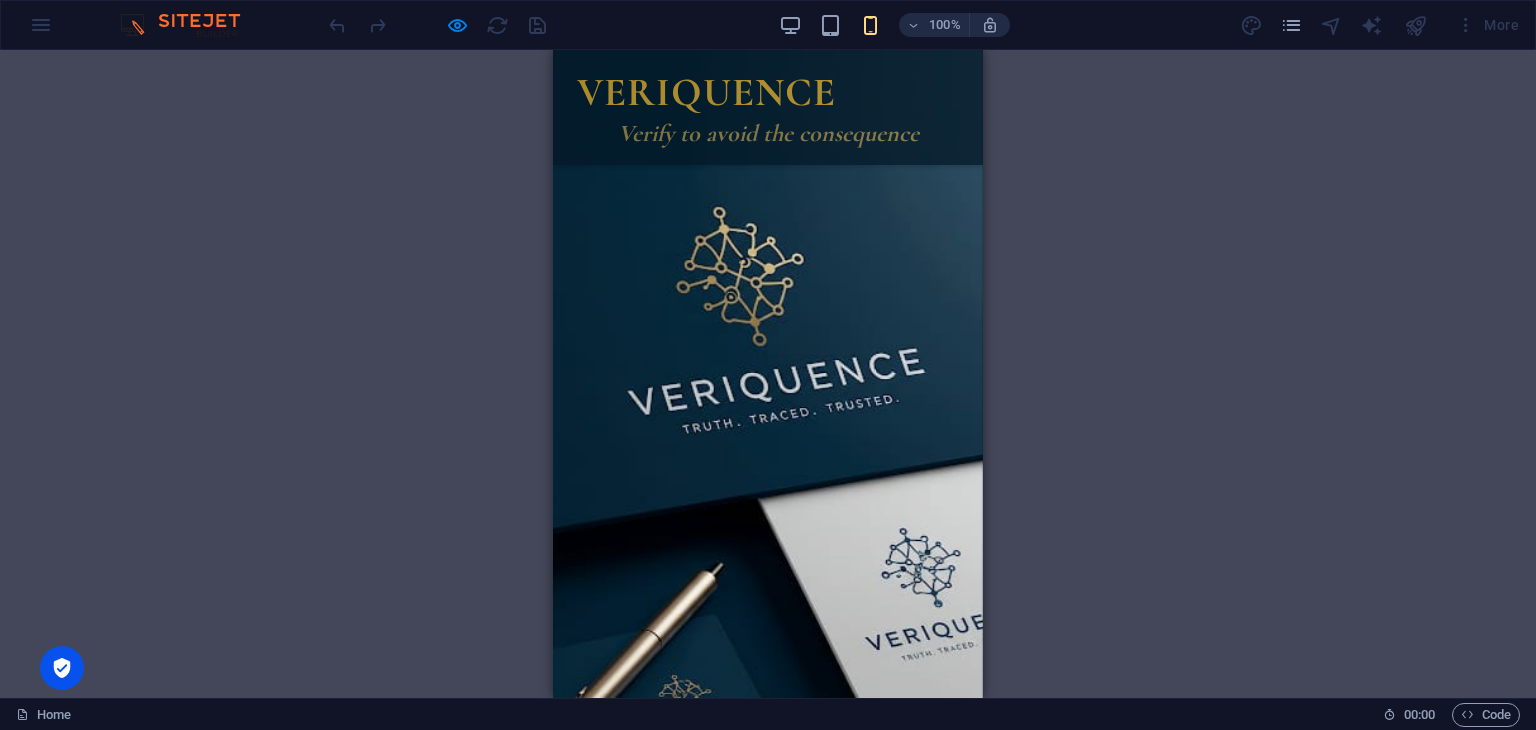 scroll, scrollTop: 4196, scrollLeft: 0, axis: vertical 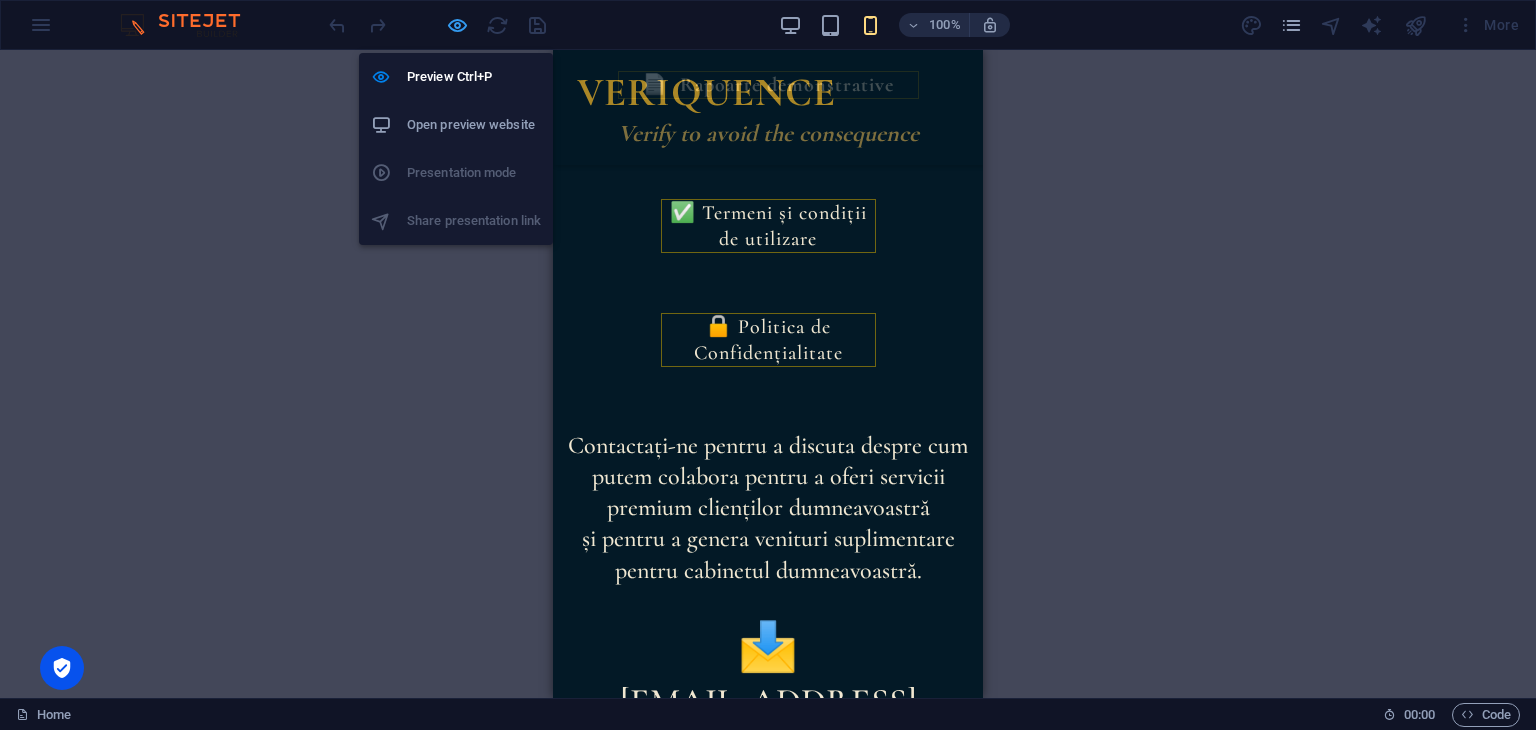 click at bounding box center (457, 25) 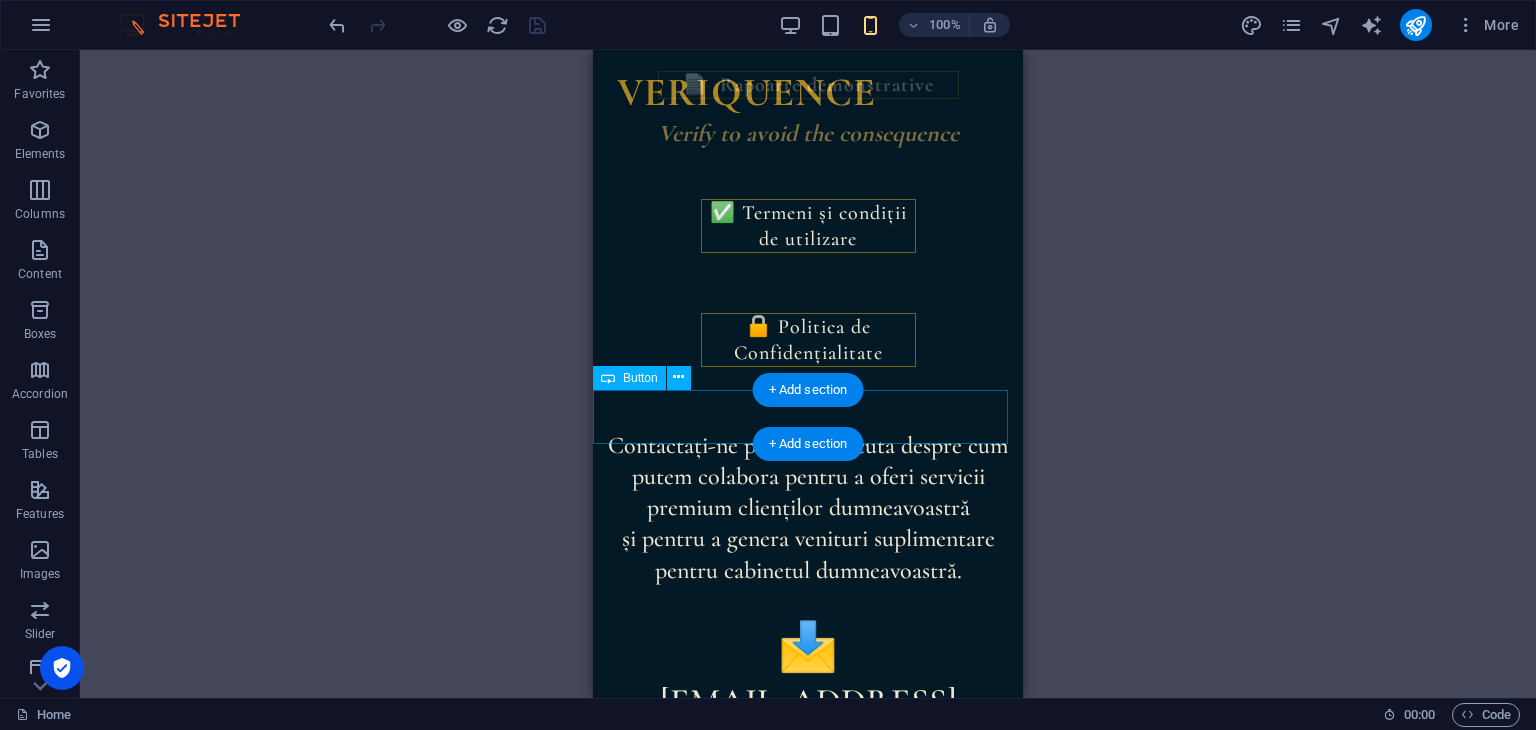 click on "✅ Termeni și condiții de utilizare" at bounding box center [808, 226] 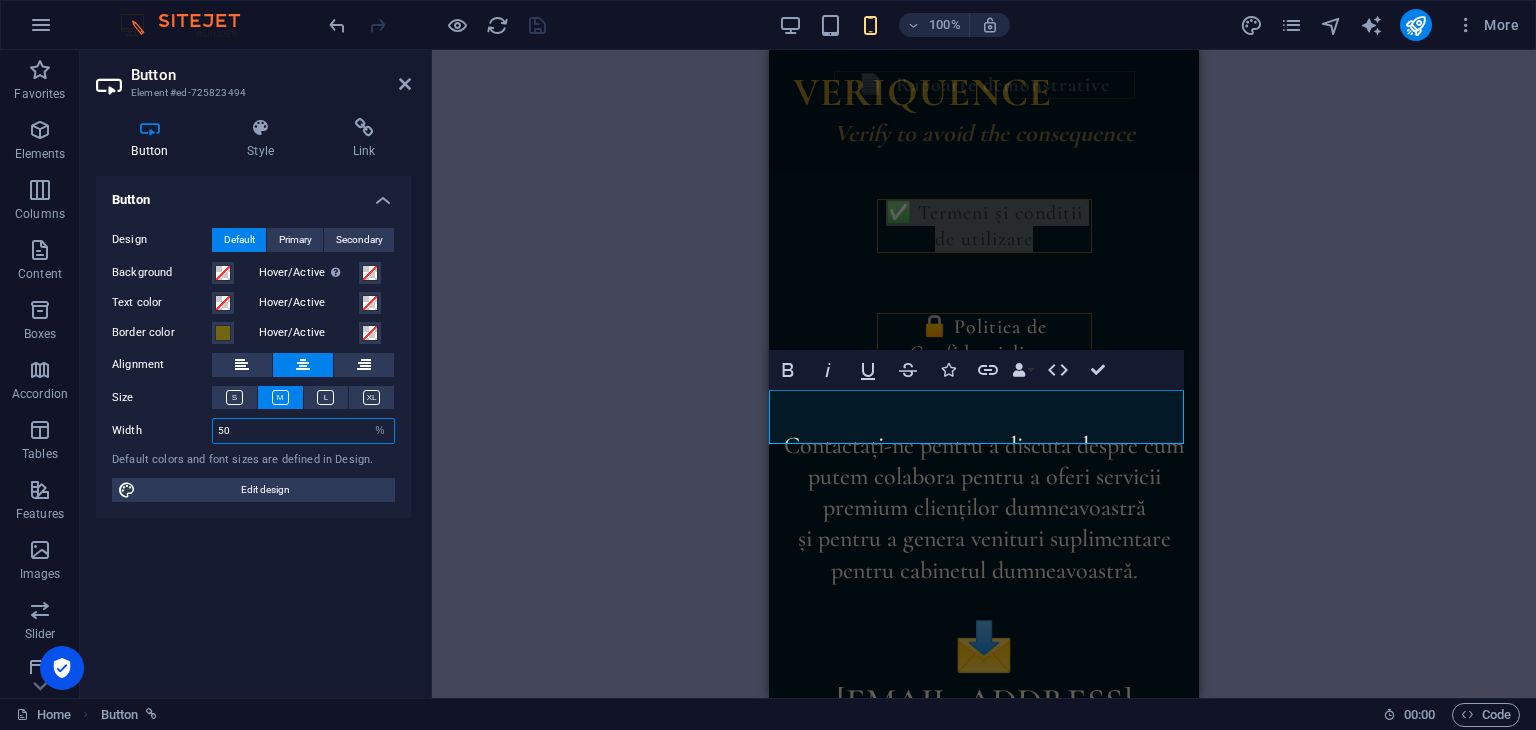 drag, startPoint x: 254, startPoint y: 427, endPoint x: 121, endPoint y: 427, distance: 133 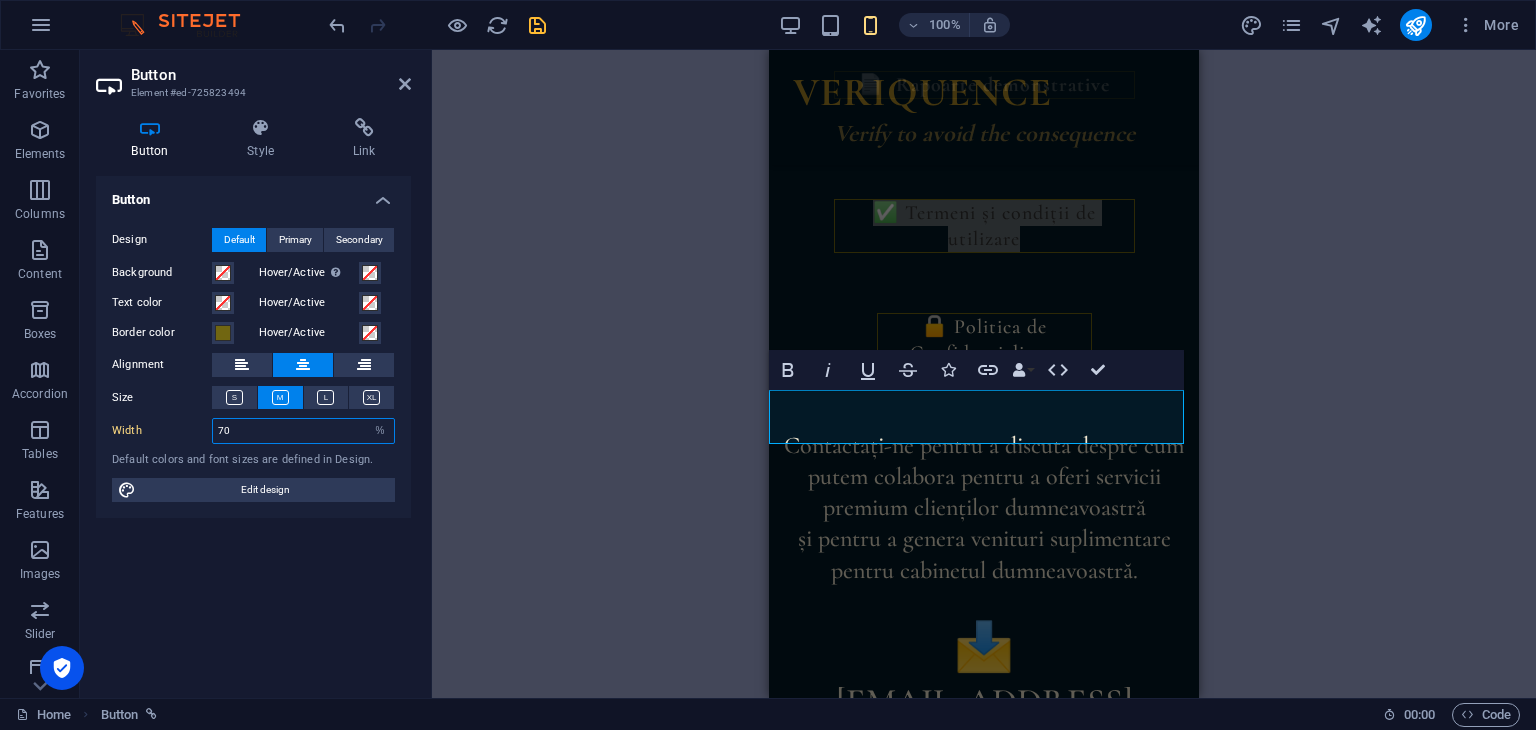 type on "70" 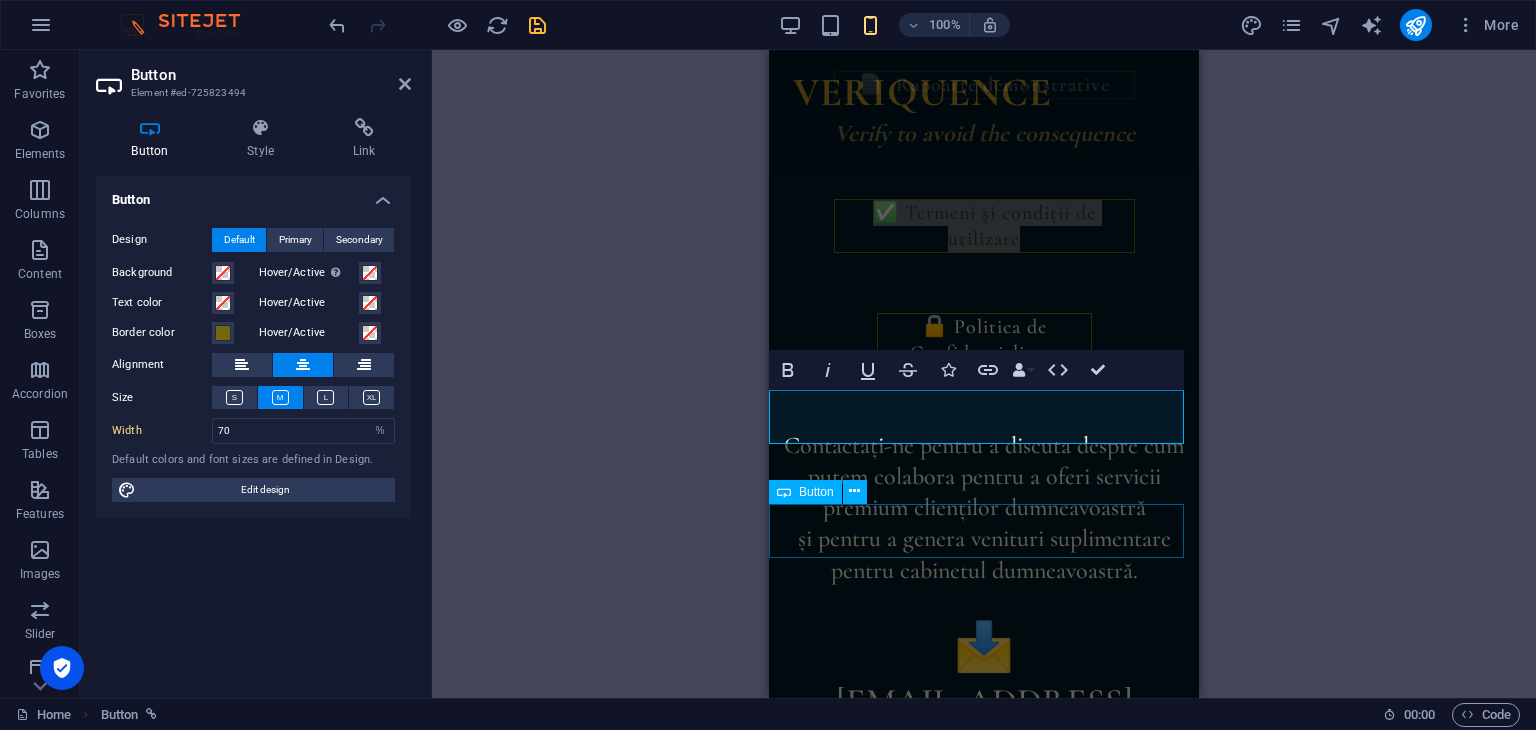 click on "🔒 Politica de Confidențialitate" at bounding box center [984, 340] 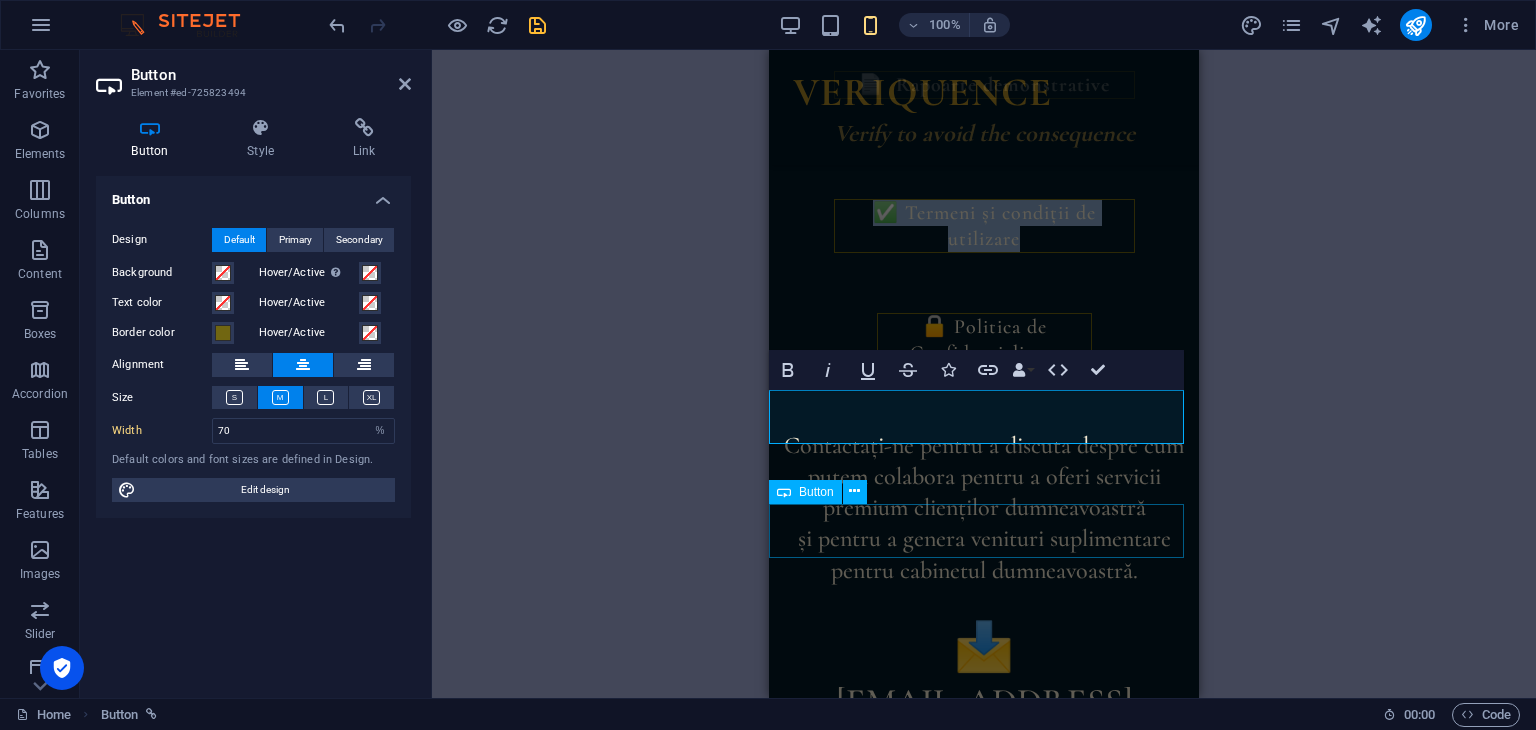 click on "🔒 Politica de Confidențialitate" at bounding box center (984, 340) 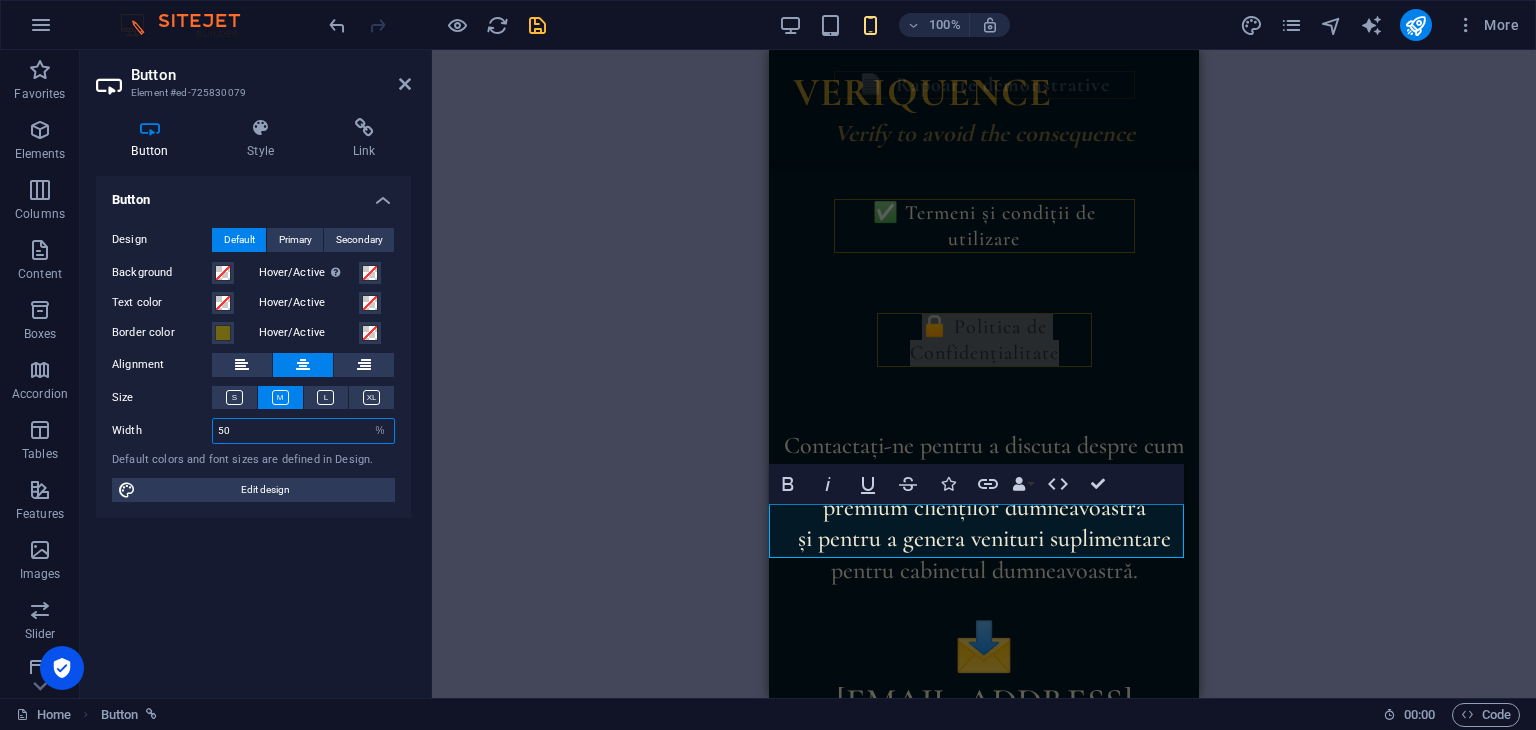 drag, startPoint x: 268, startPoint y: 433, endPoint x: 174, endPoint y: 427, distance: 94.19129 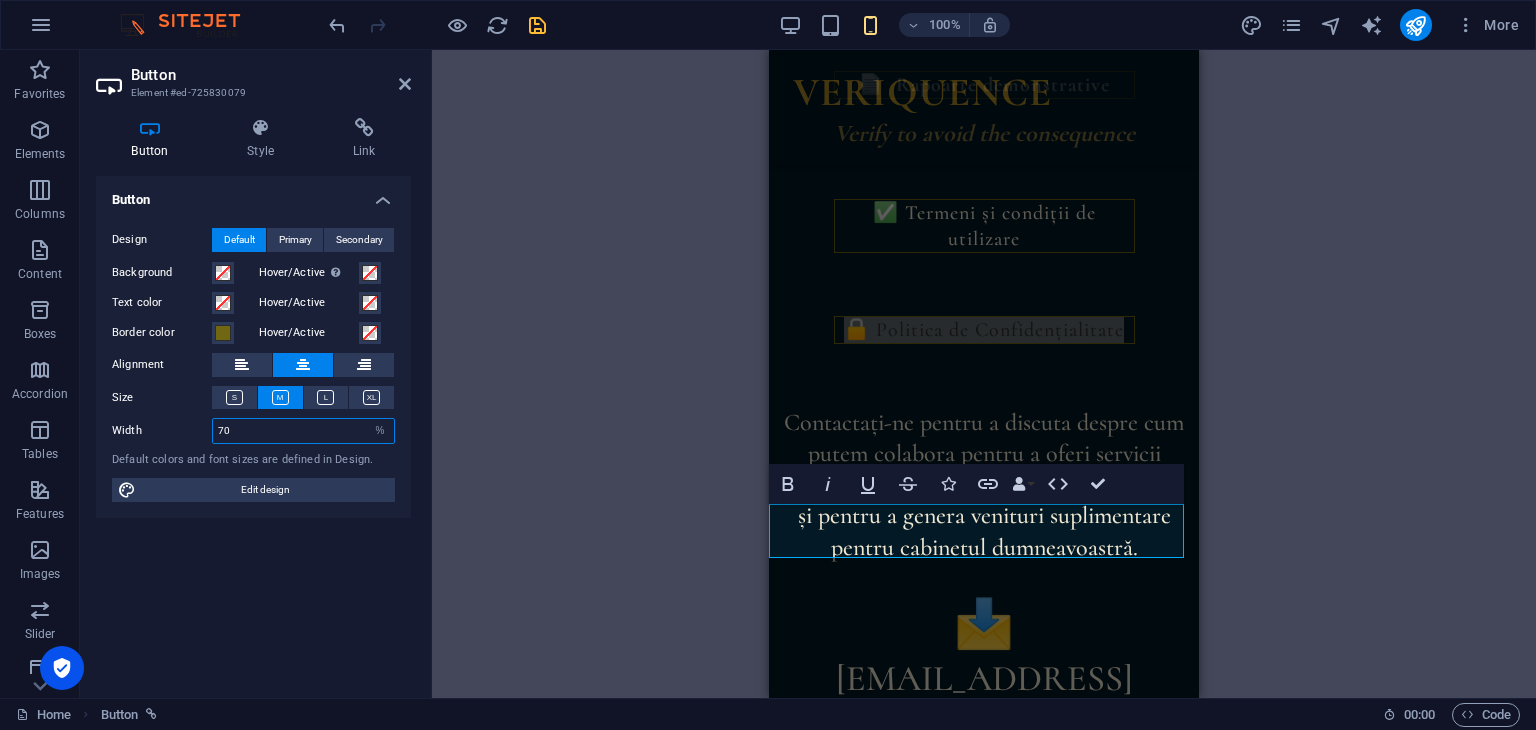 type on "70" 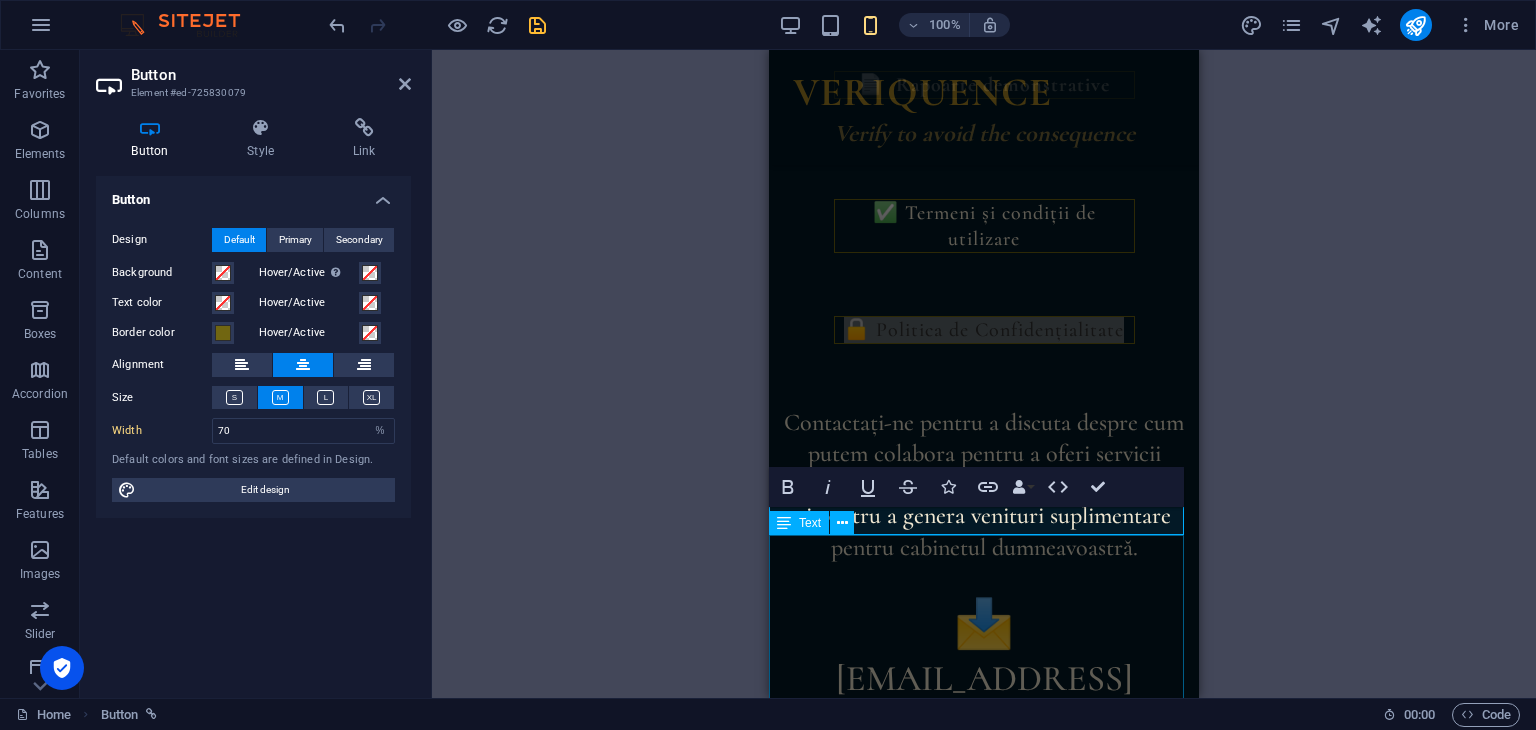 click on "Contactați-ne pentru a discuta despre cum putem colabora pentru a oferi servicii premium clienților dumneavoastră  și pentru a genera venituri suplimentare pentru cabinetul dumneavoastră. 📩  [EMAIL_ADDRESS][DOMAIN_NAME]" at bounding box center (984, 593) 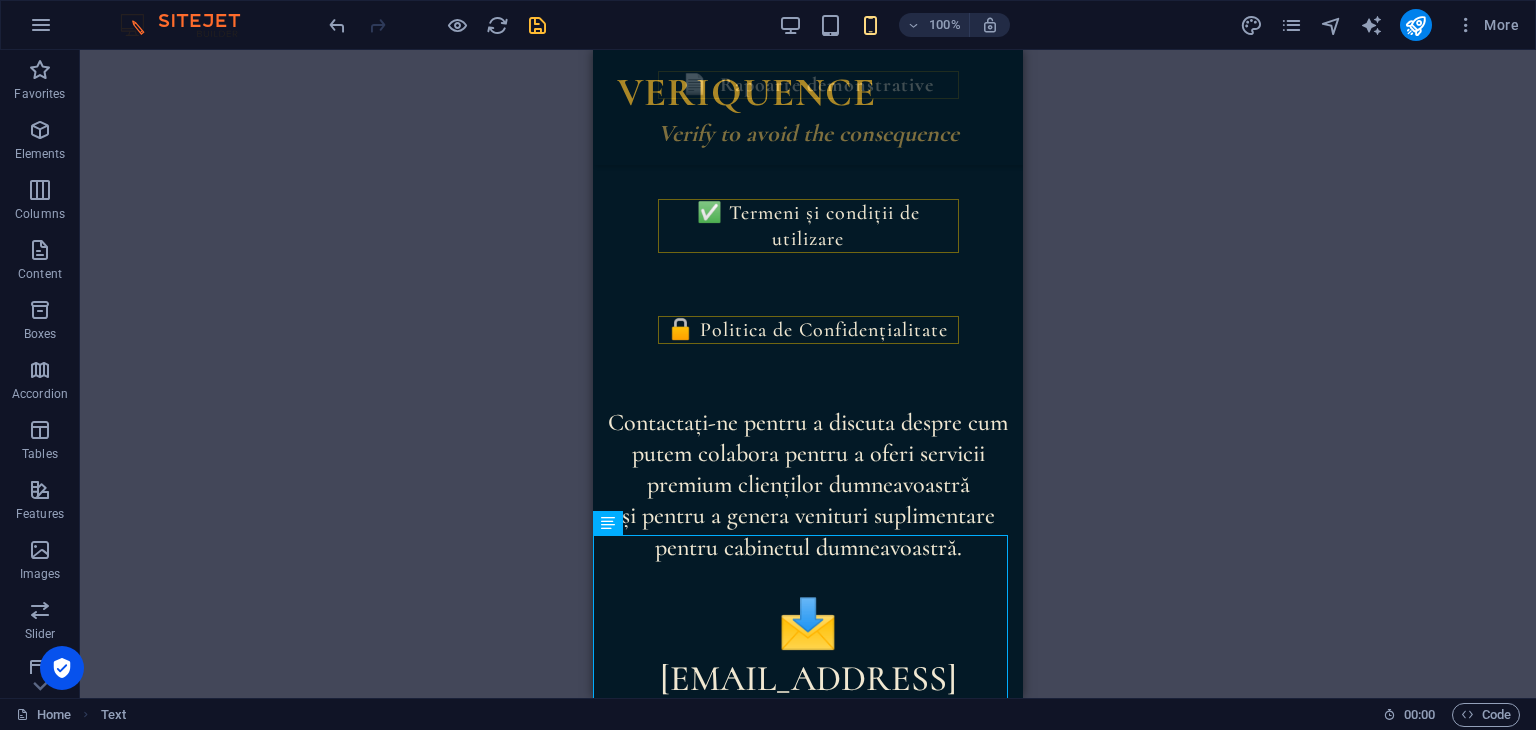 click on "Container   Text   Container   Text   Container   Text   Container   Text   Text   Spacer   Spacer   Button   Spacer   Button   Spacer   Button   Text   Button   Menu Bar   Banner   Text   Logo" at bounding box center [808, 374] 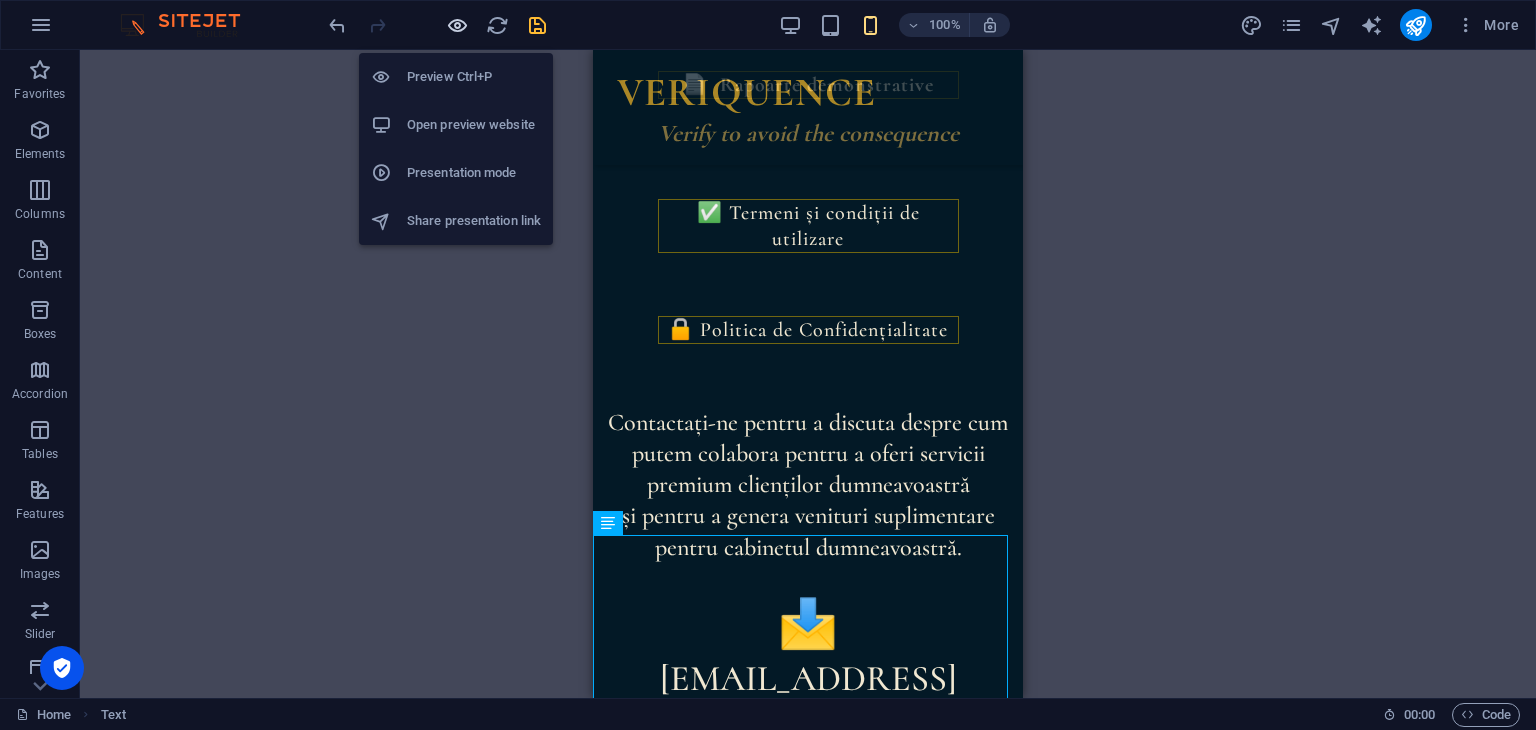 click at bounding box center [457, 25] 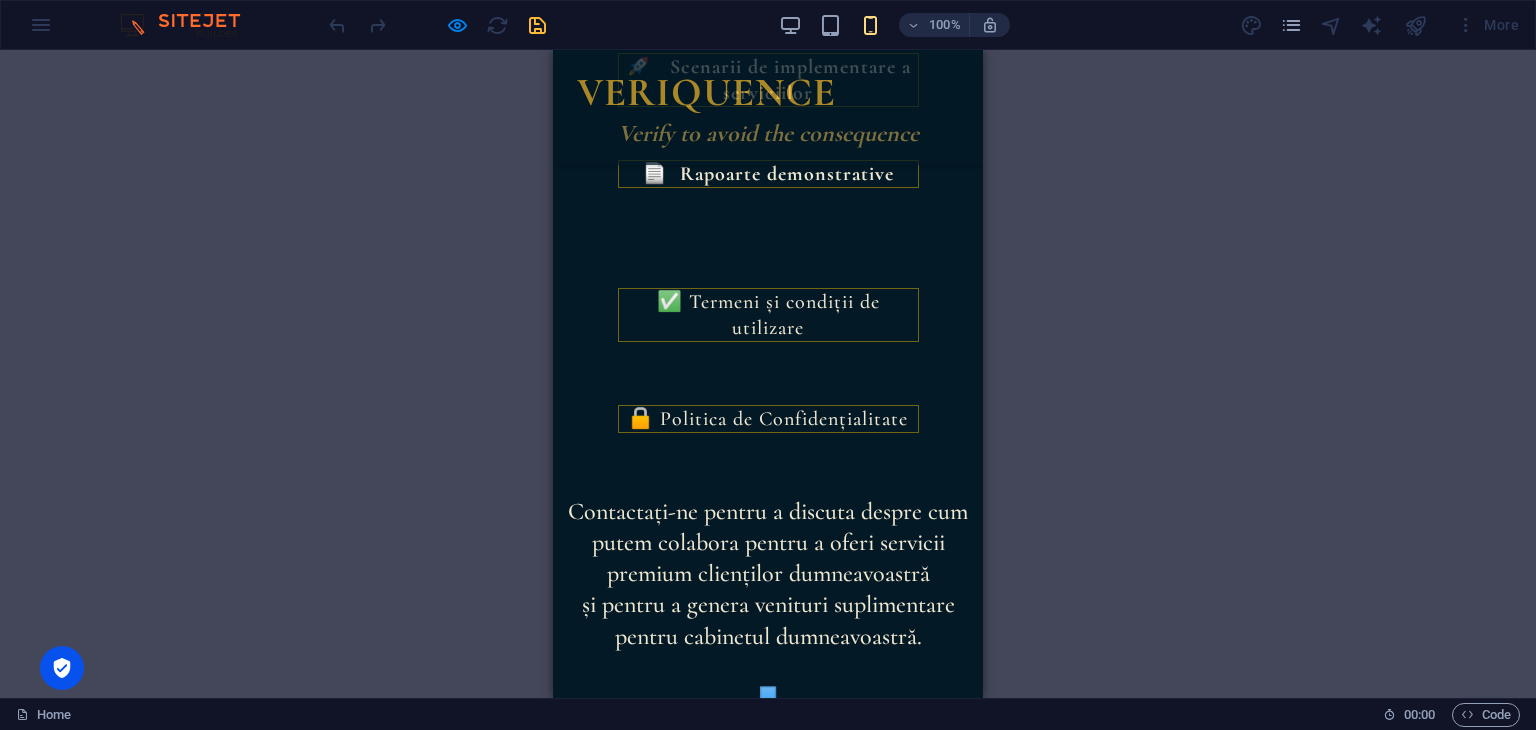 scroll, scrollTop: 4129, scrollLeft: 0, axis: vertical 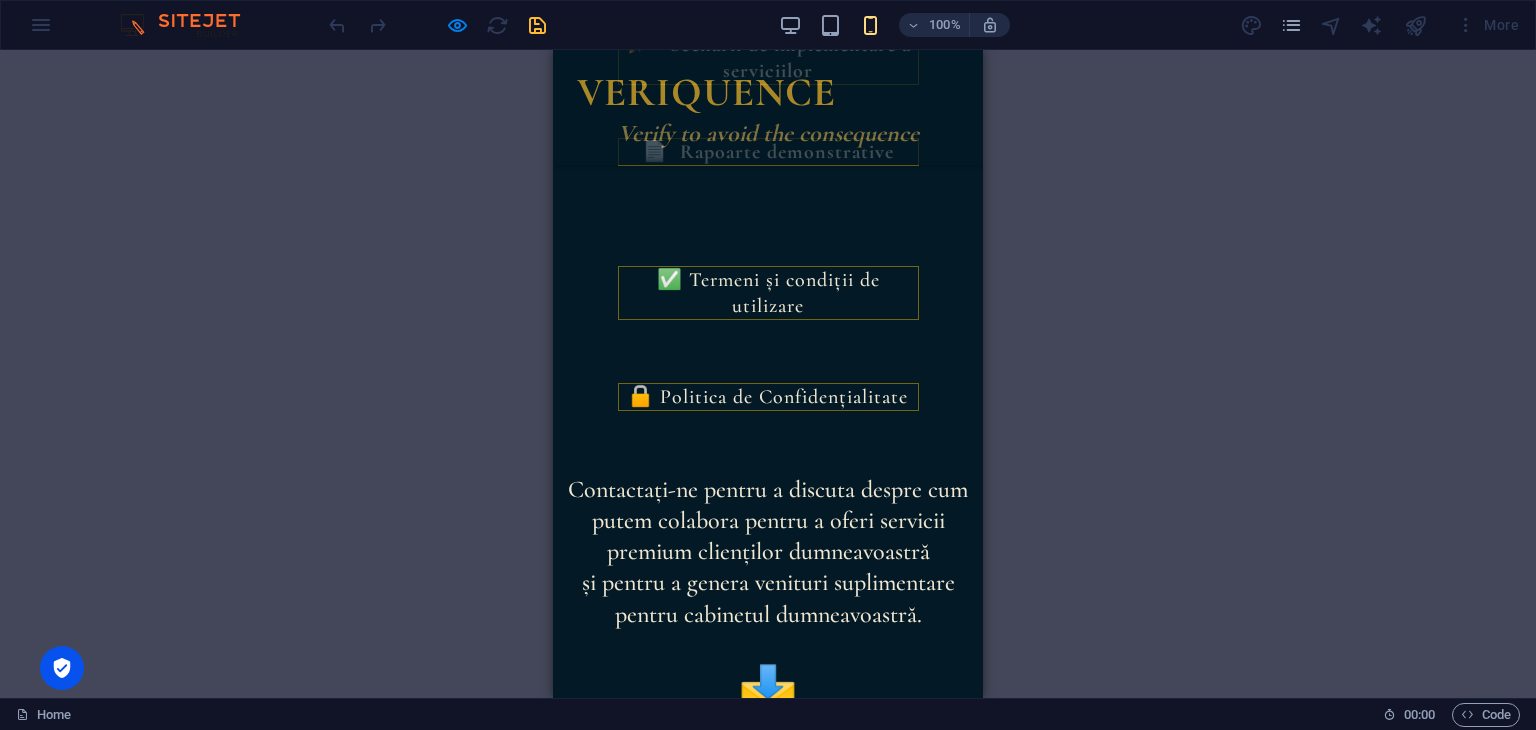 click on "📄  Rapoarte demonstrative" at bounding box center [768, 152] 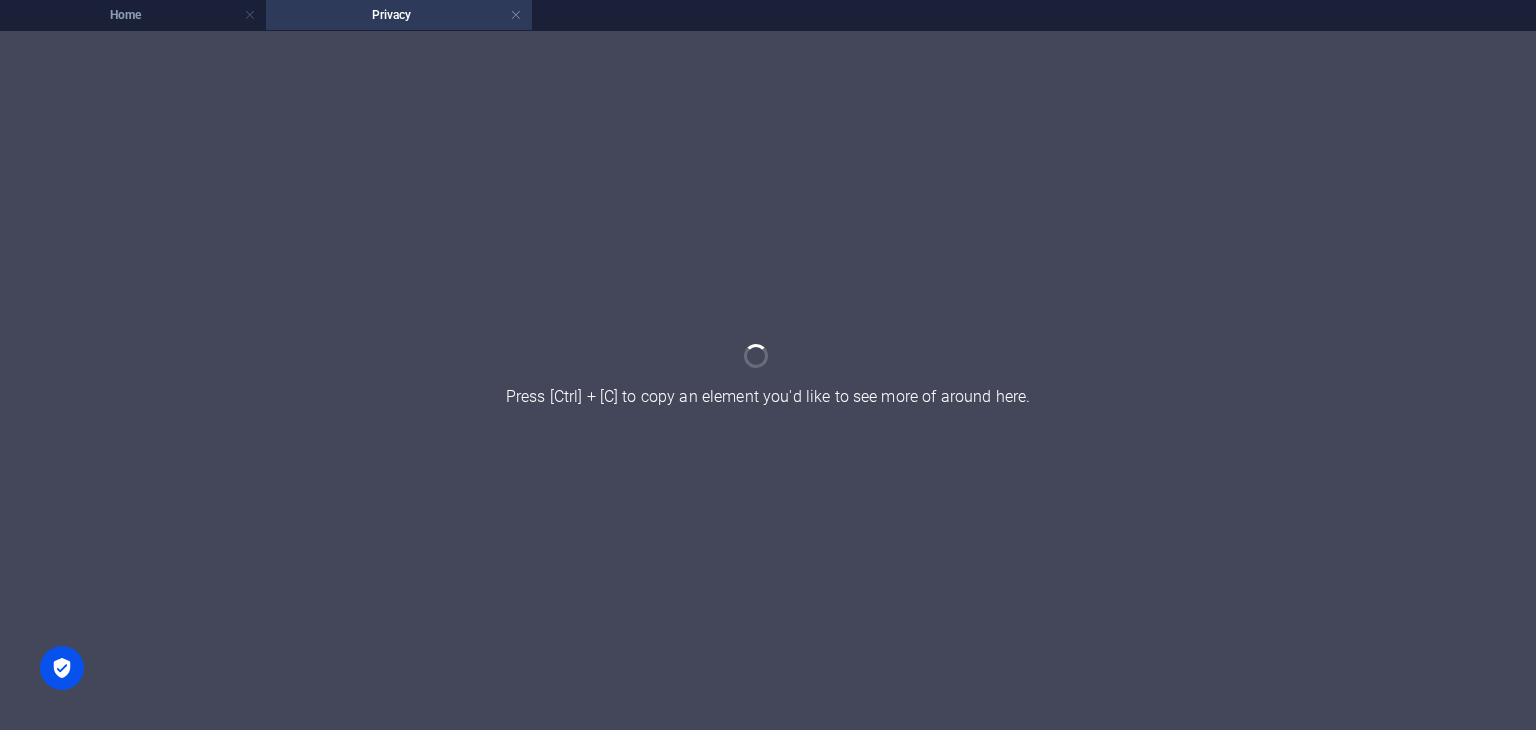 scroll, scrollTop: 0, scrollLeft: 0, axis: both 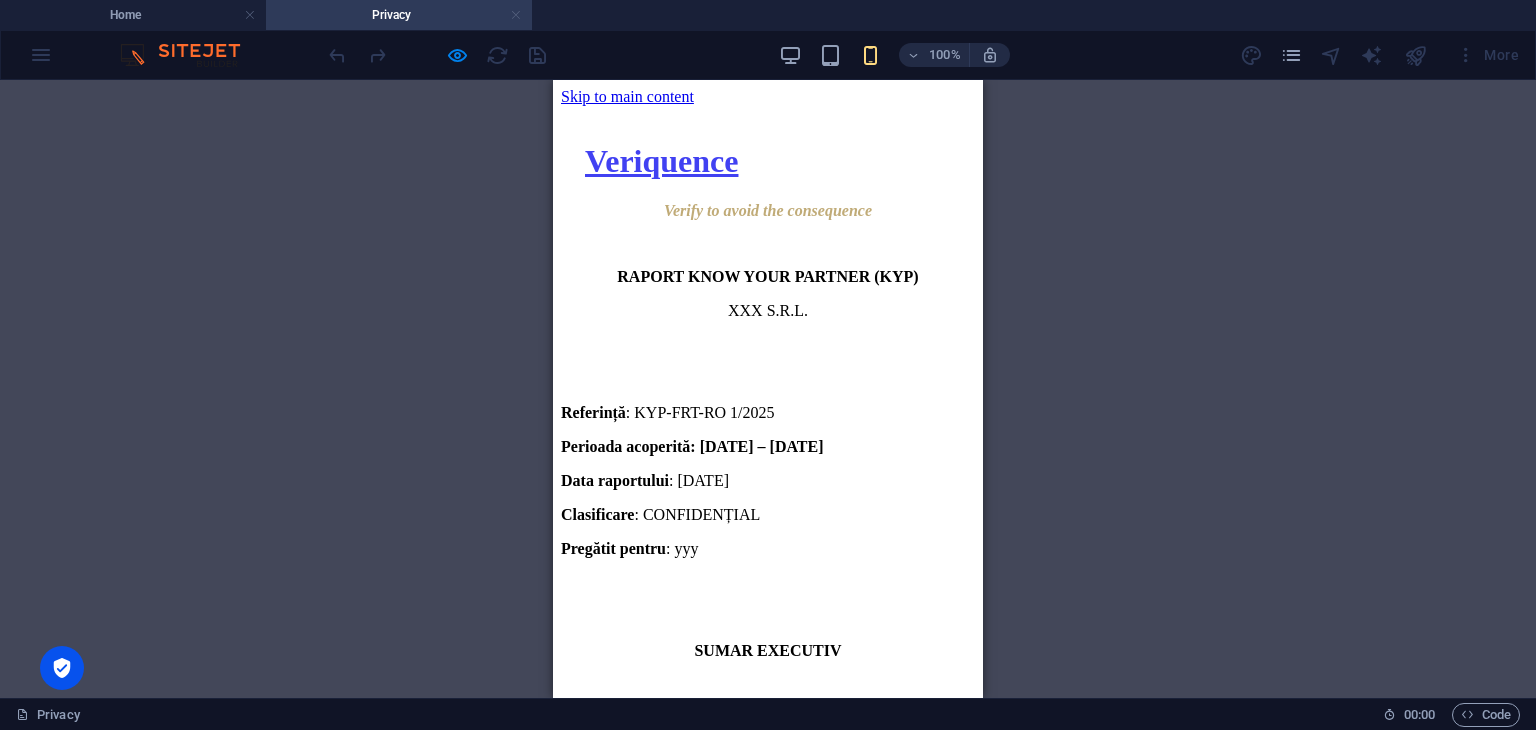 click at bounding box center [516, 15] 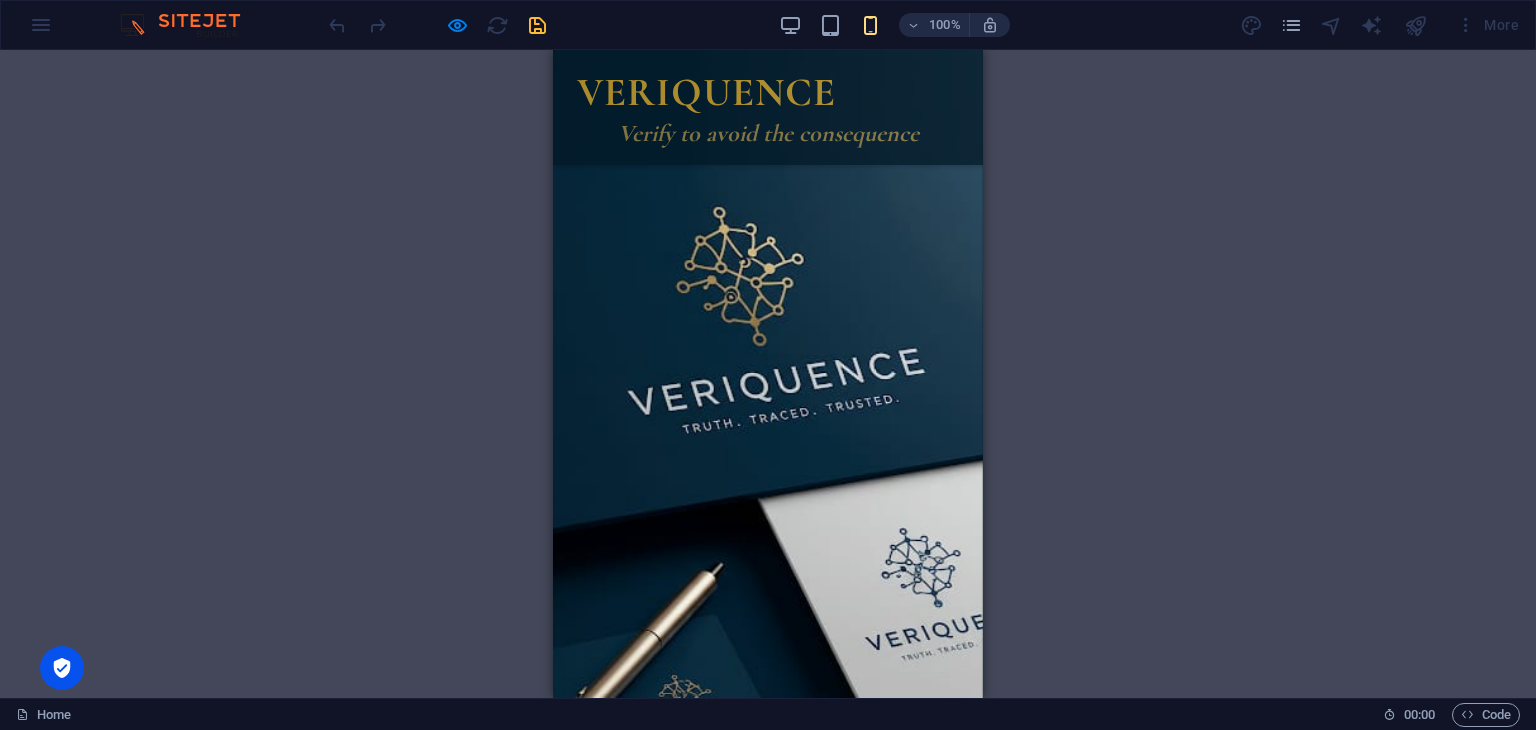 scroll, scrollTop: 4160, scrollLeft: 0, axis: vertical 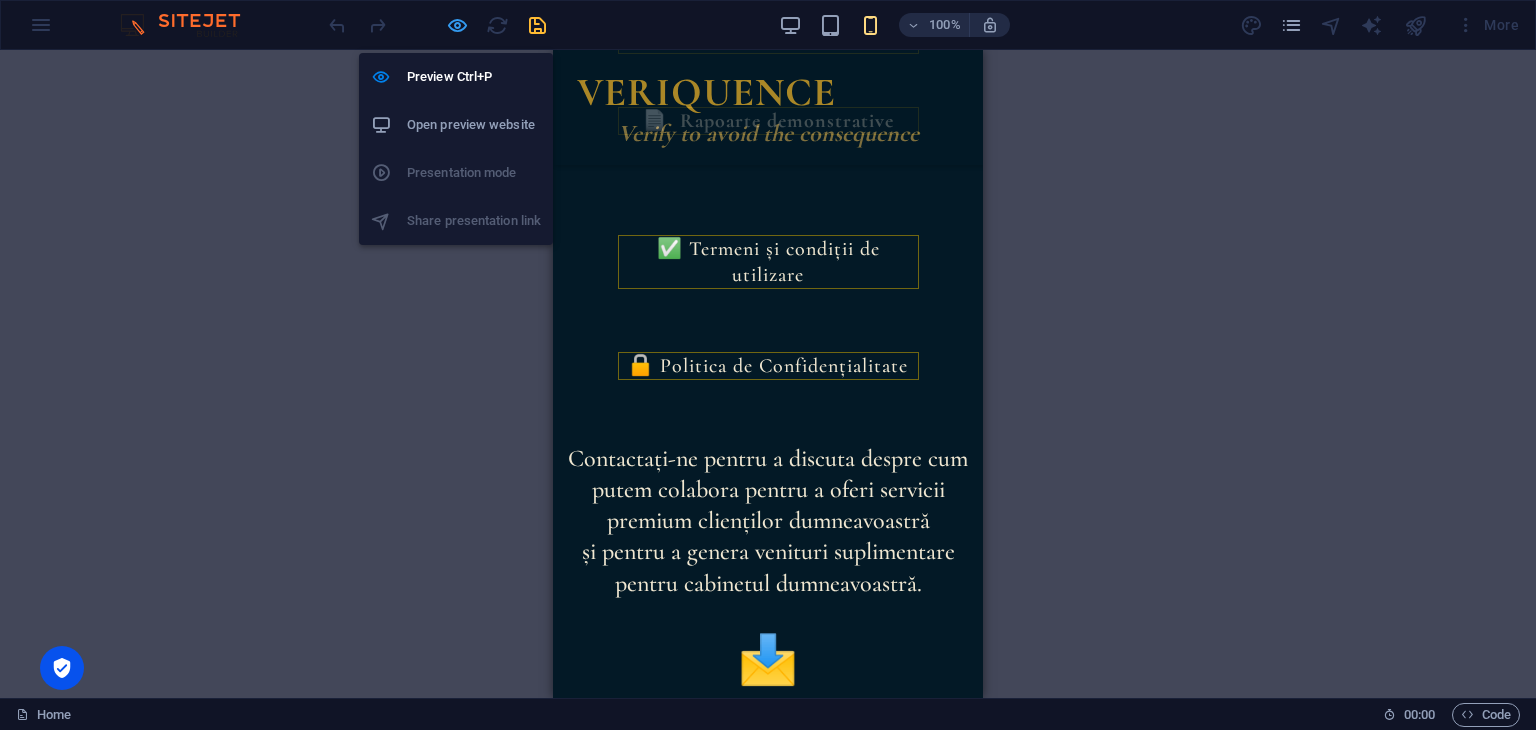 click at bounding box center [457, 25] 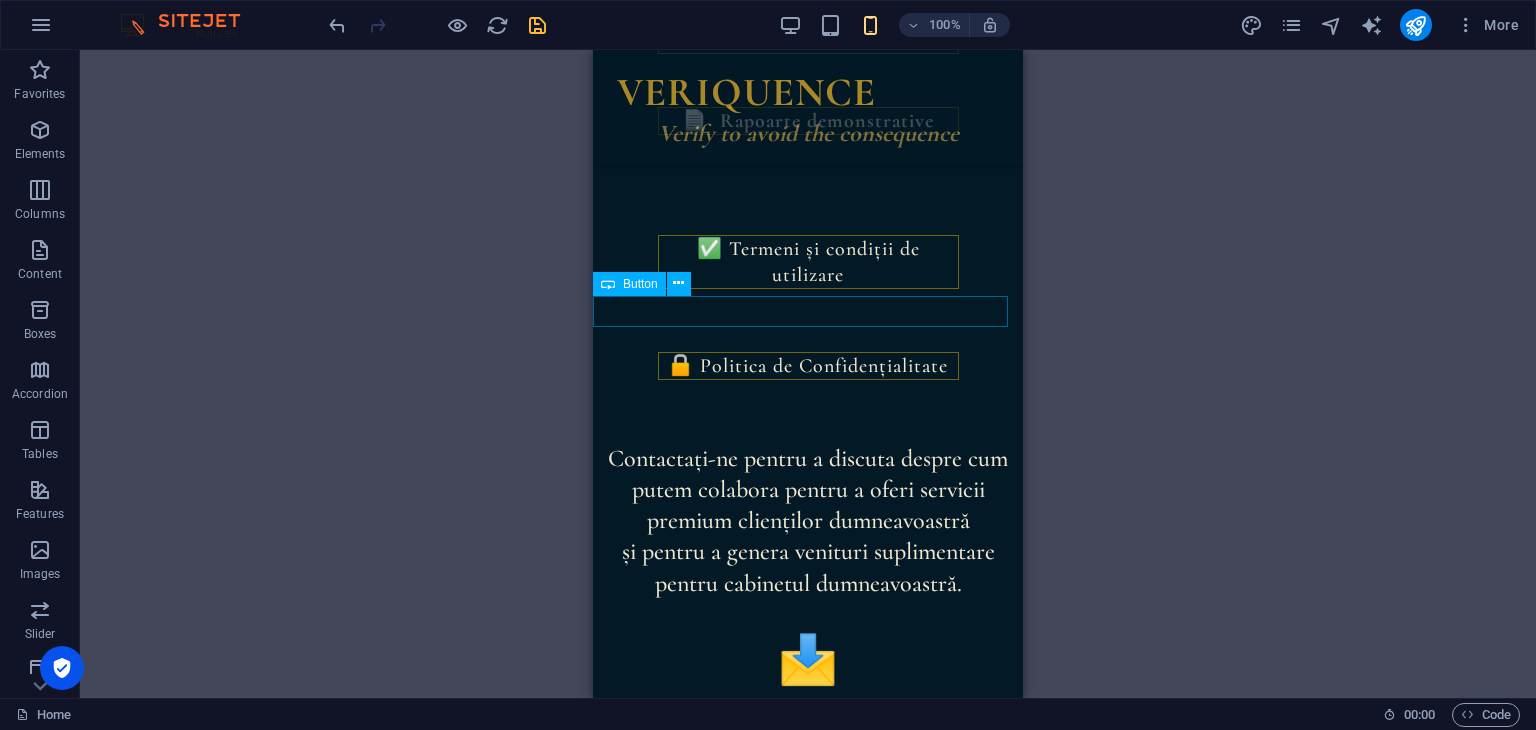 click on "📄  Rapoarte demonstrative" at bounding box center [808, 119] 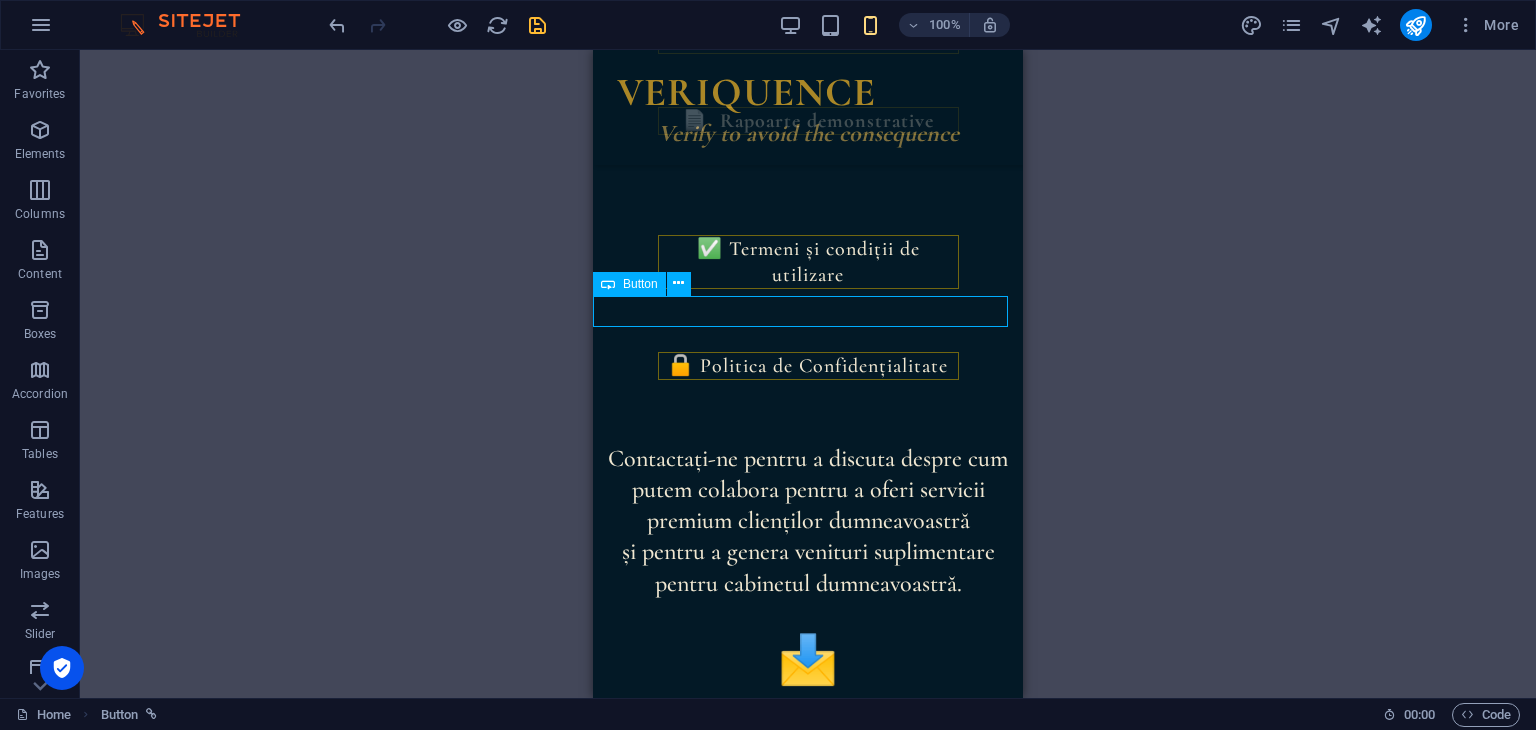 click on "📄  Rapoarte demonstrative" at bounding box center [808, 119] 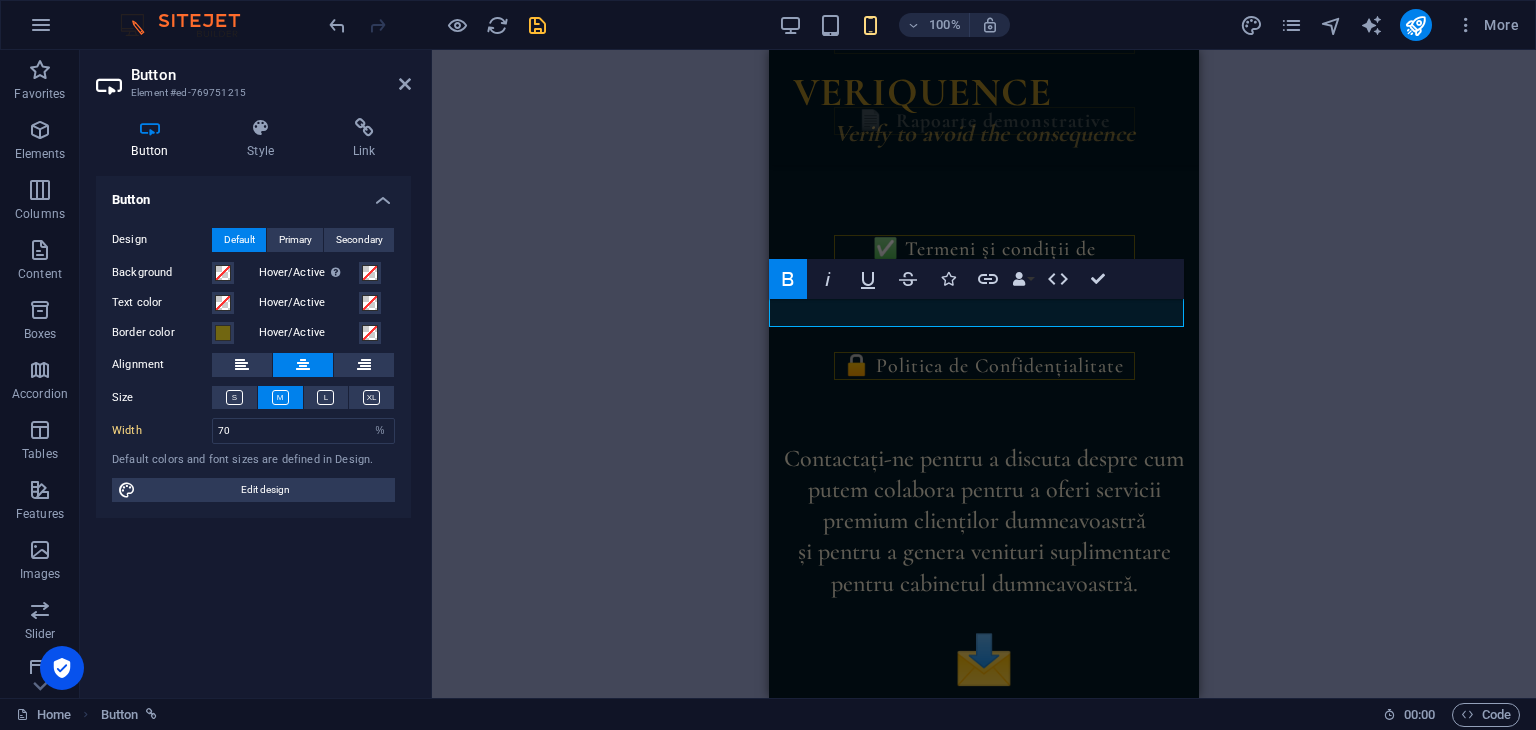 click on "📄  Rapoarte demonstrative" at bounding box center [984, 121] 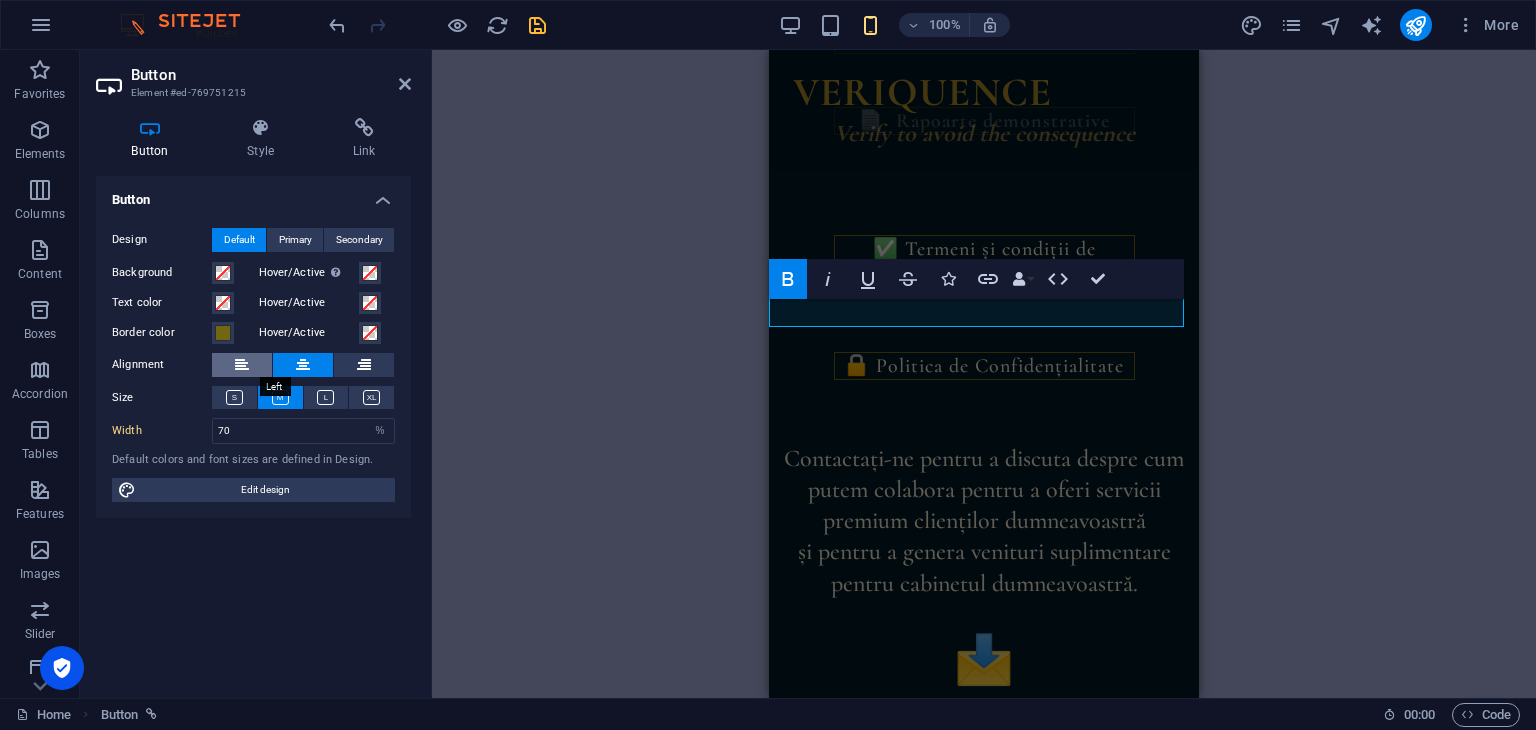click at bounding box center [242, 365] 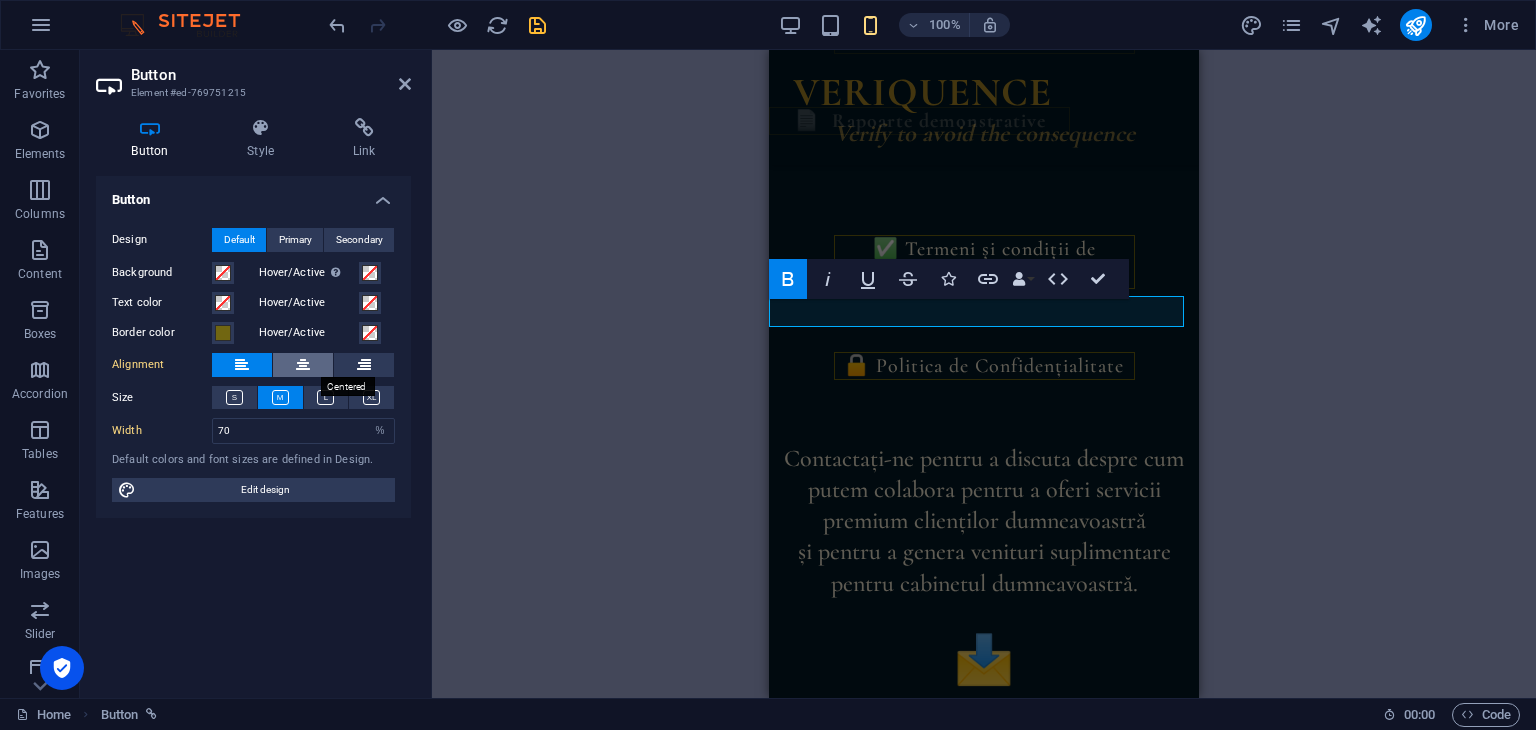 click at bounding box center [303, 365] 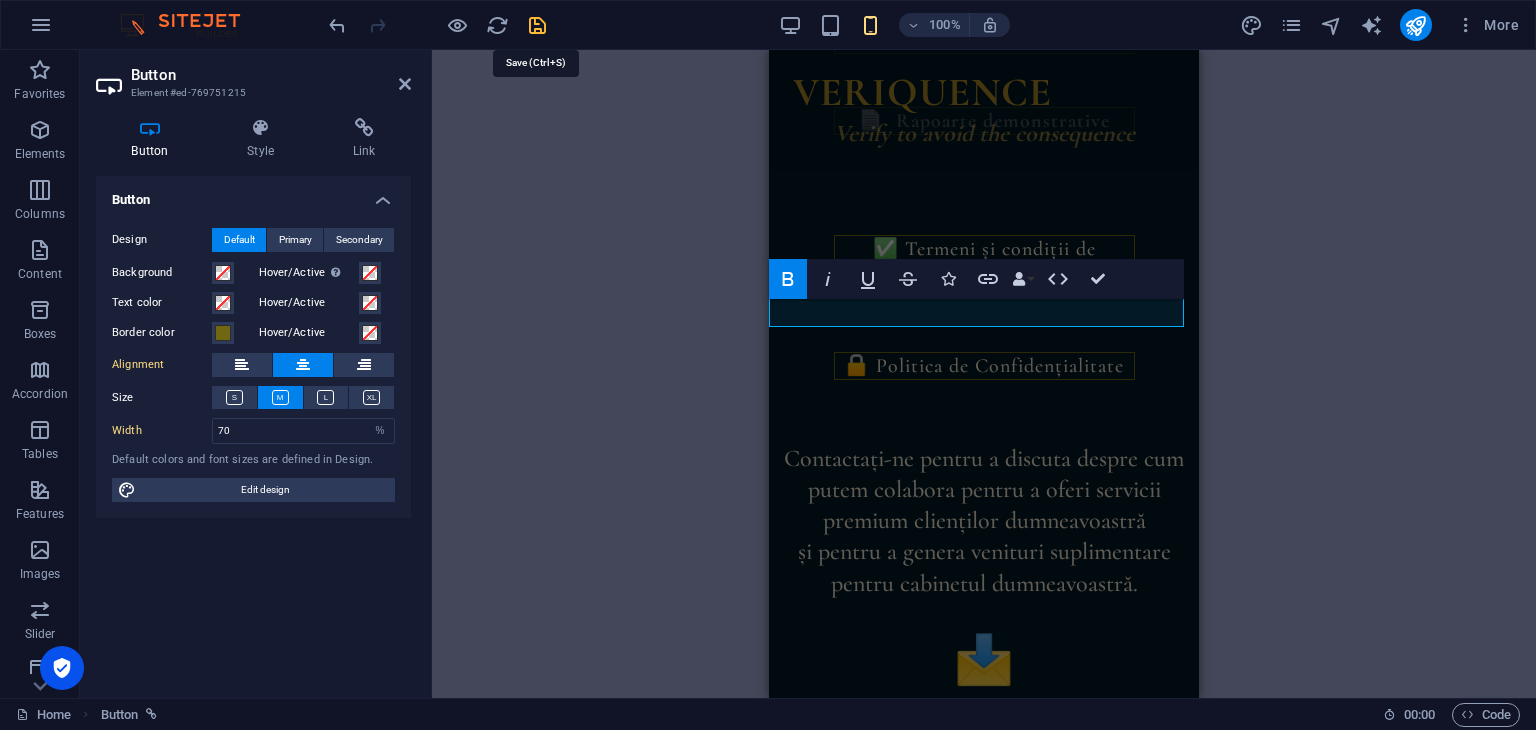click at bounding box center [537, 25] 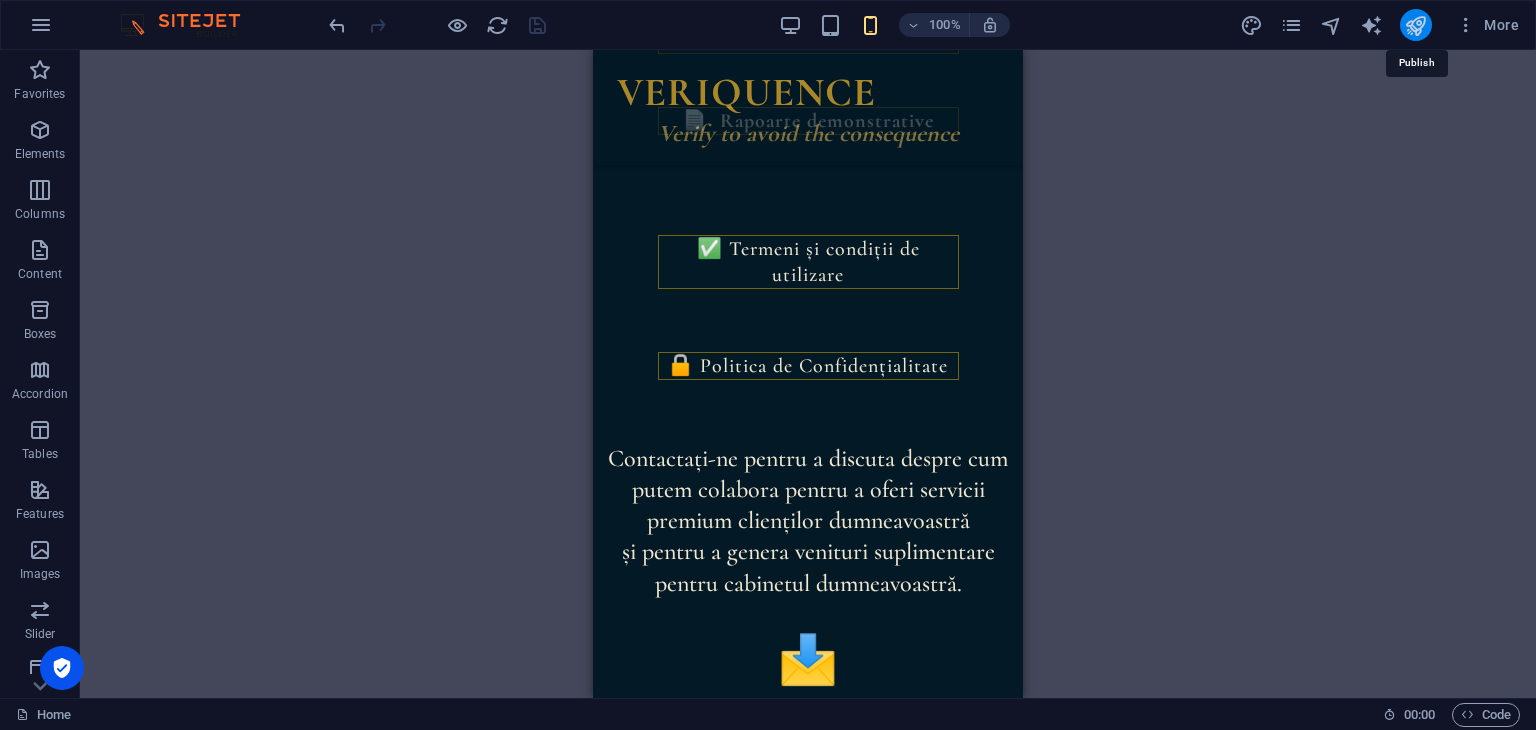 click at bounding box center (1415, 25) 